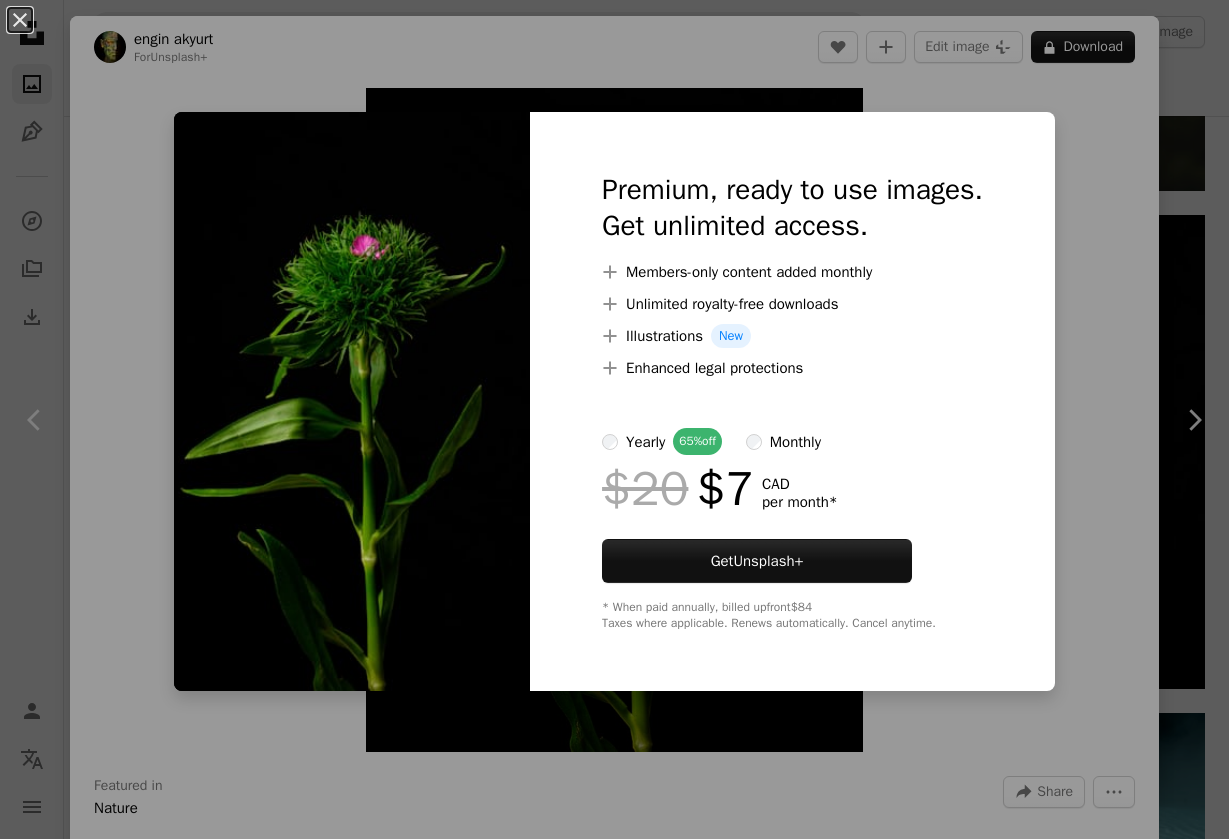 scroll, scrollTop: 45542, scrollLeft: 0, axis: vertical 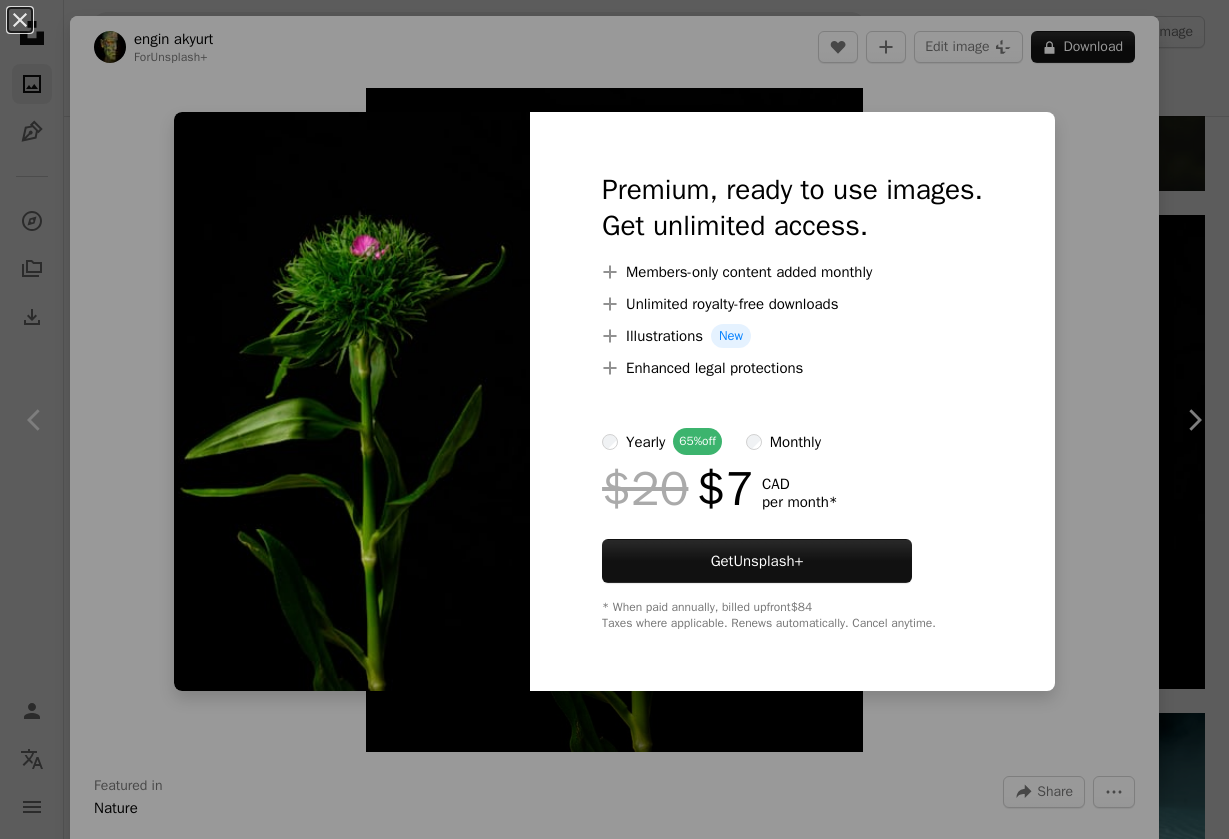 click on "An X shape Premium, ready to use images. Get unlimited access. A plus sign Members-only content added monthly A plus sign Unlimited royalty-free downloads A plus sign Illustrations  New A plus sign Enhanced legal protections yearly 65%  off monthly $20   $7 CAD per month * Get  Unsplash+ * When paid annually, billed upfront  $84 Taxes where applicable. Renews automatically. Cancel anytime." at bounding box center [614, 419] 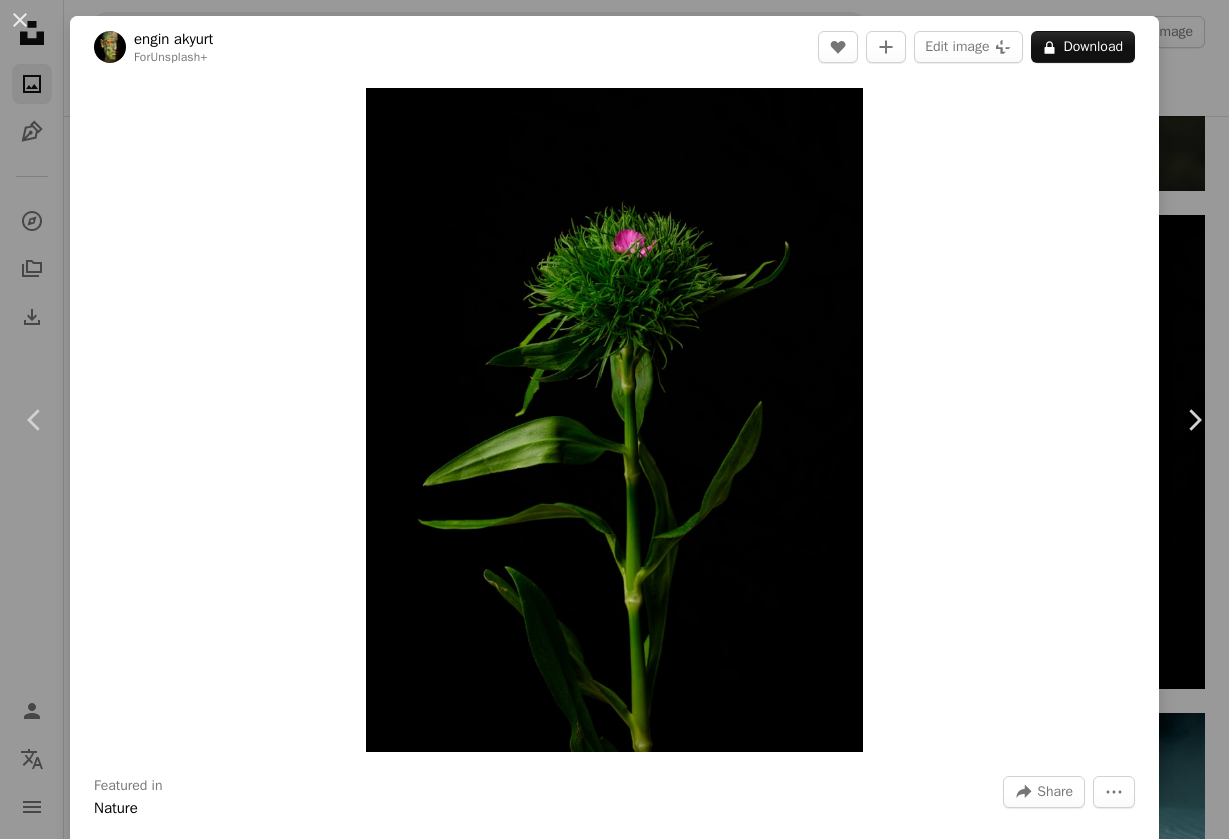 click on "An X shape Chevron left Chevron right [FIRST] [LAST] For  Unsplash+ A heart A plus sign Edit image   Plus sign for Unsplash+ A lock   Download Zoom in Featured in Nature A forward-right arrow Share More Actions green plant with pink flower Calendar outlined Published on  [DATE], [YEAR] Safety Licensed under the  Unsplash+ License flowers flower spring plant pattern leaf screensaver blossom wallpapers backgrounds pink flower flora botanical petal green plant springtime pollen isolated screen saver Free stock photos From this series Plus sign for Unsplash+ Plus sign for Unsplash+ Related images Plus sign for Unsplash+ A heart A plus sign [FIRST] [LAST] For  Unsplash+ A lock   Download Plus sign for Unsplash+ A heart A plus sign [FIRST] [LAST] For  Unsplash+ A lock   Download Plus sign for Unsplash+ A heart A plus sign [FIRST] [LAST] For  Unsplash+ A lock   Download Plus sign for Unsplash+ A heart A plus sign [FIRST] [LAST] For  Unsplash+ A lock   Download Plus sign for Unsplash+ A heart A plus sign For" at bounding box center (614, 419) 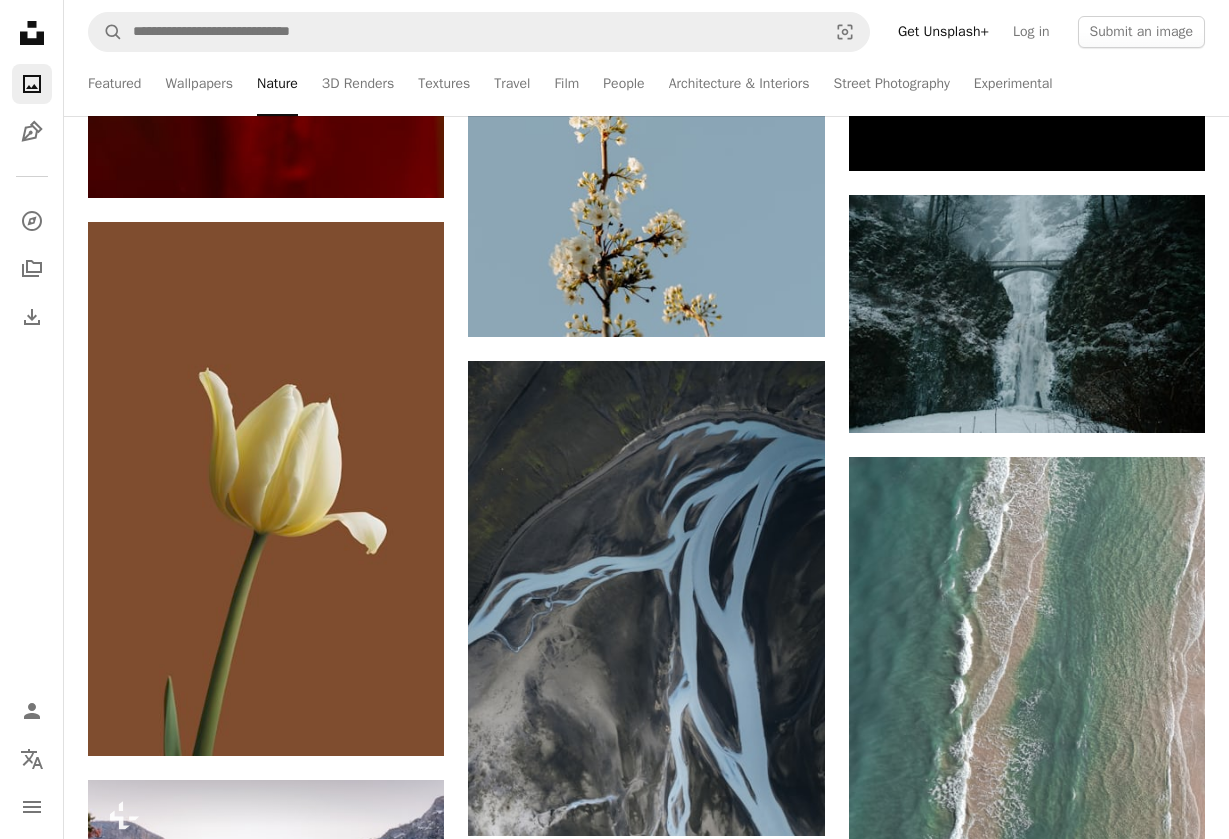 scroll, scrollTop: 48230, scrollLeft: 0, axis: vertical 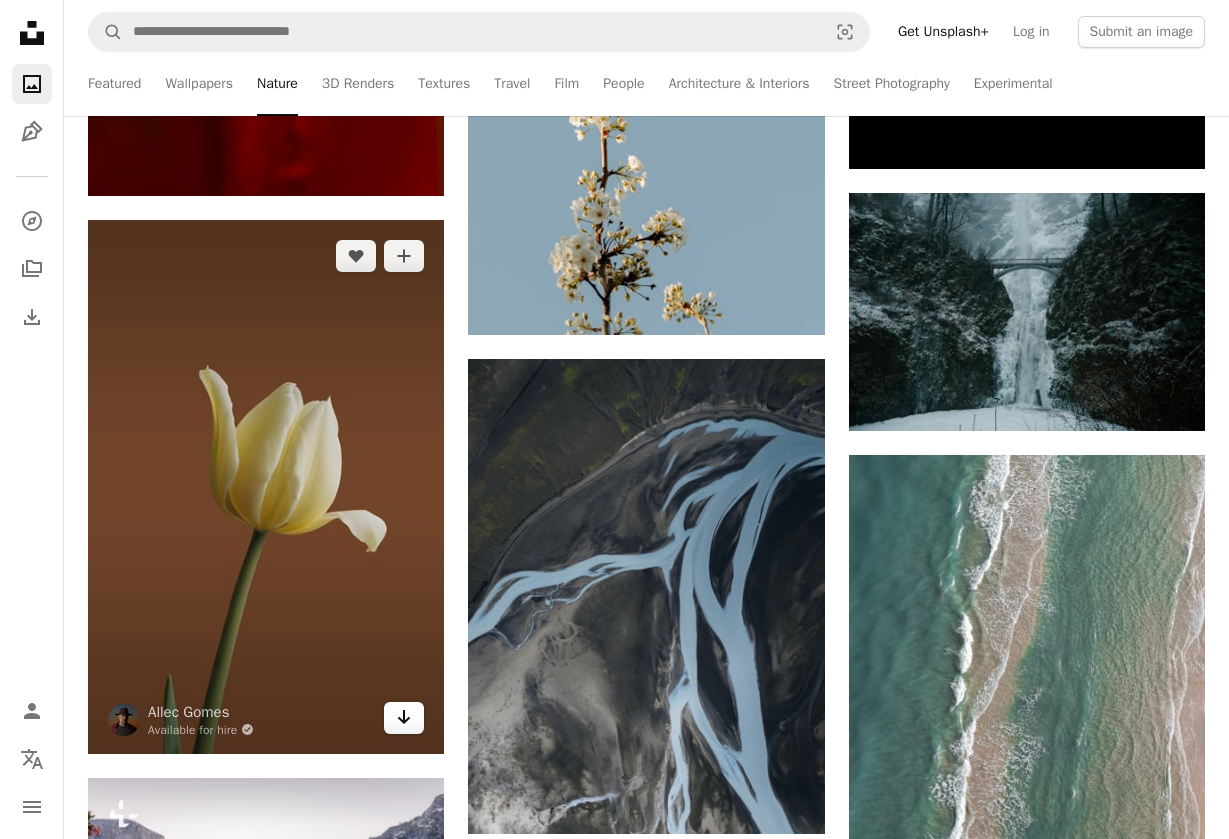 click on "Arrow pointing down" at bounding box center [404, 718] 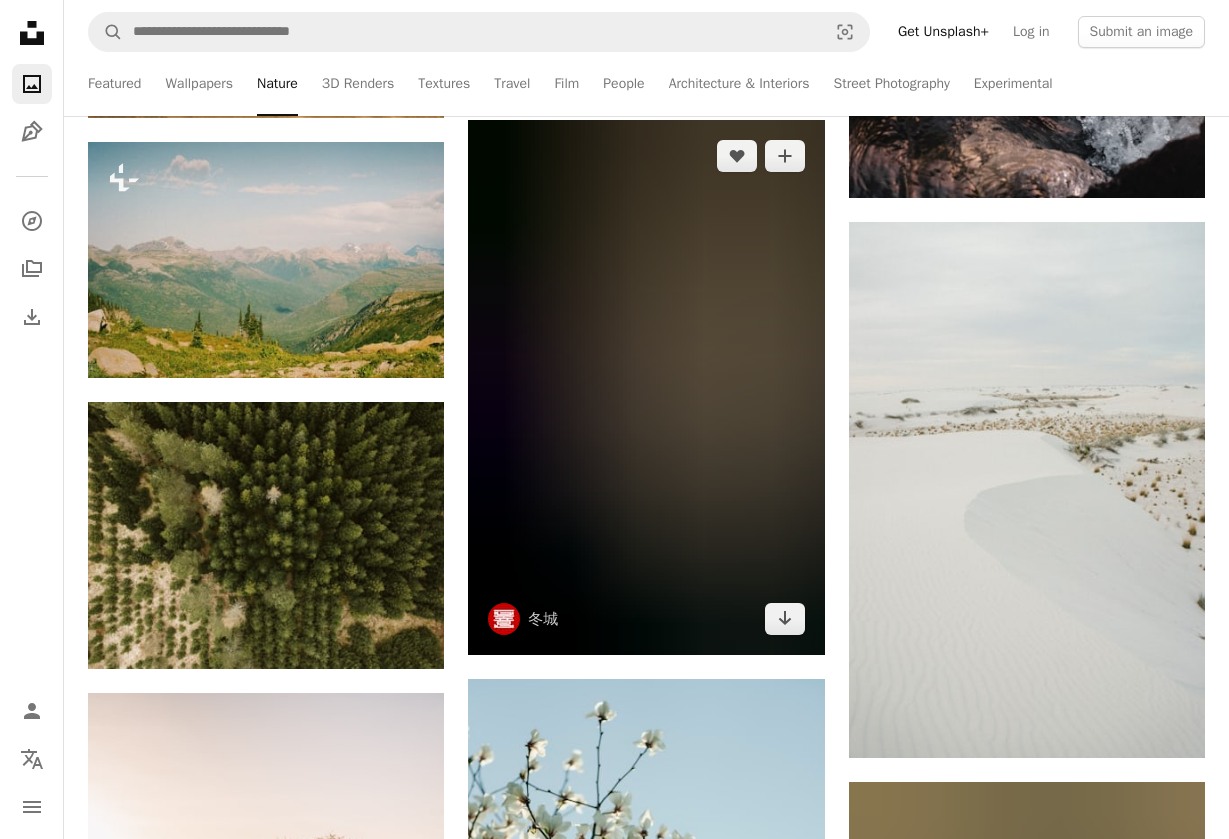 scroll, scrollTop: 60192, scrollLeft: 0, axis: vertical 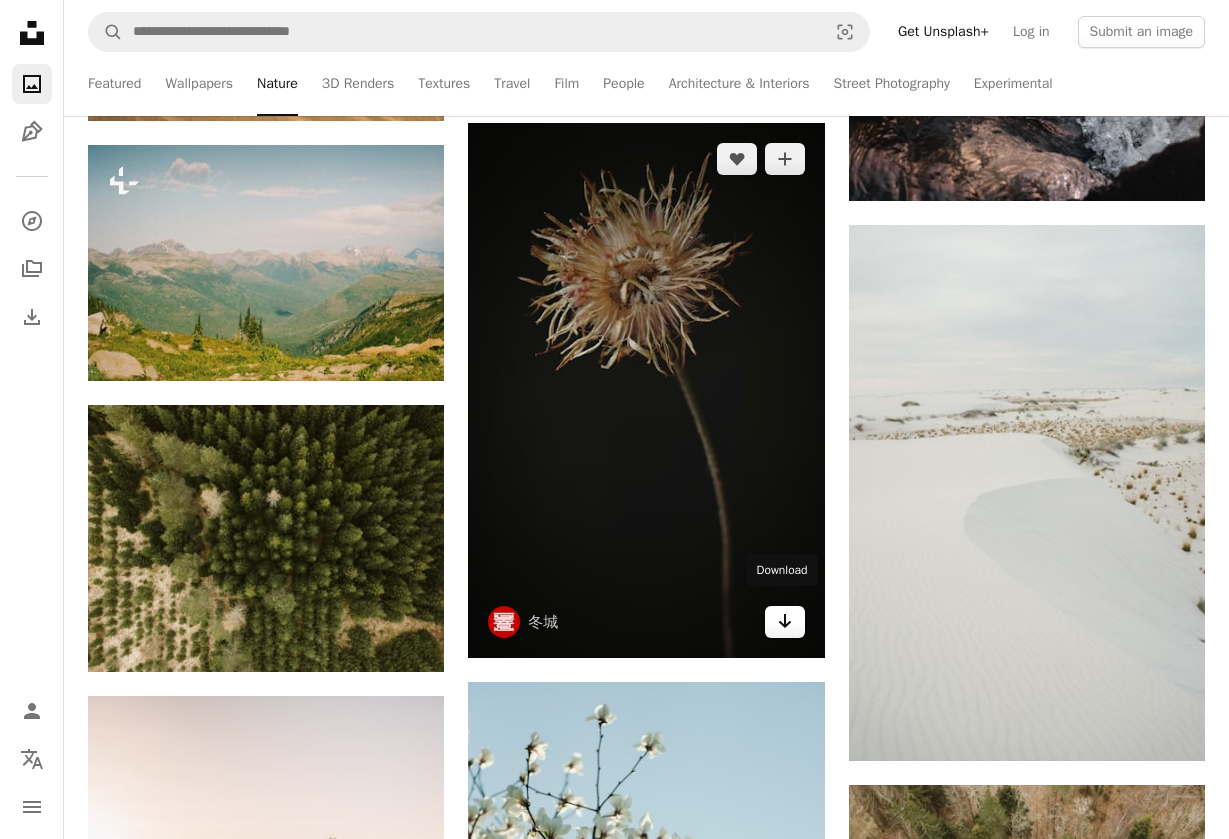 click on "Arrow pointing down" at bounding box center [785, 622] 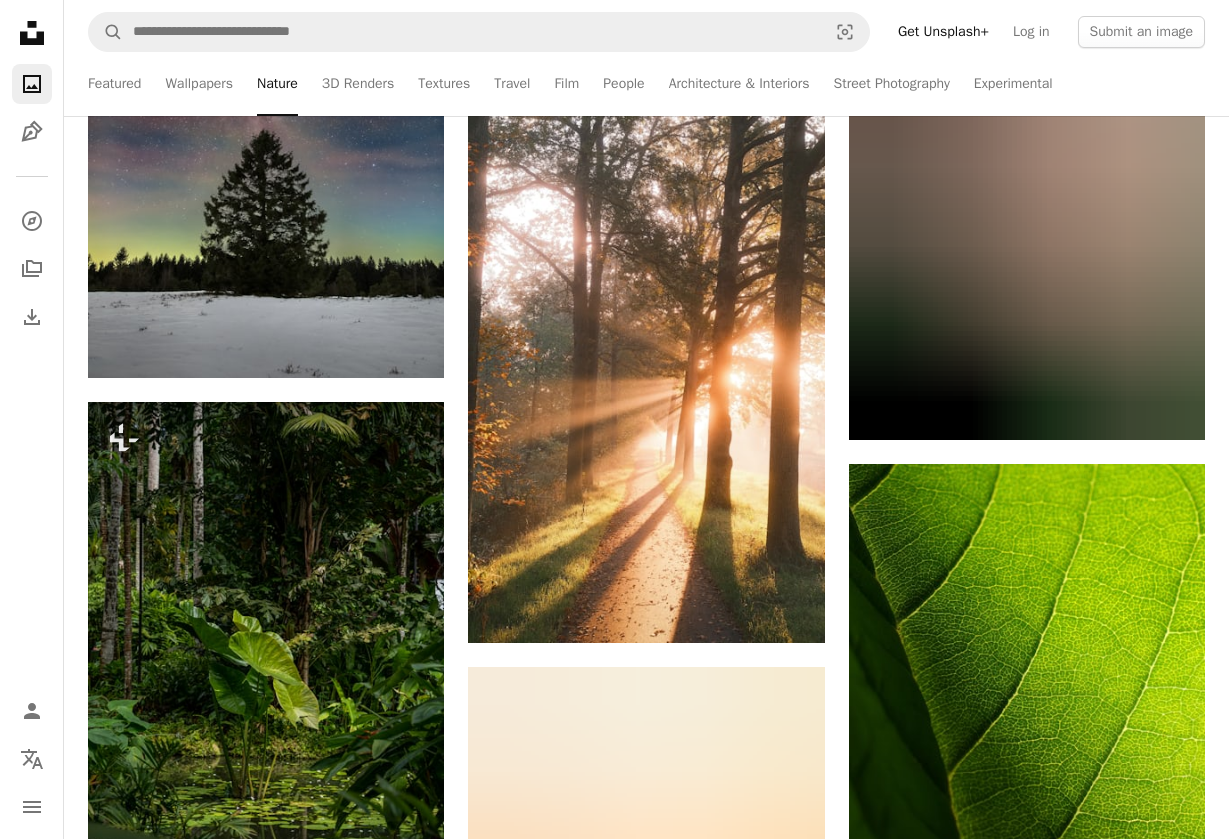 scroll, scrollTop: 85847, scrollLeft: 0, axis: vertical 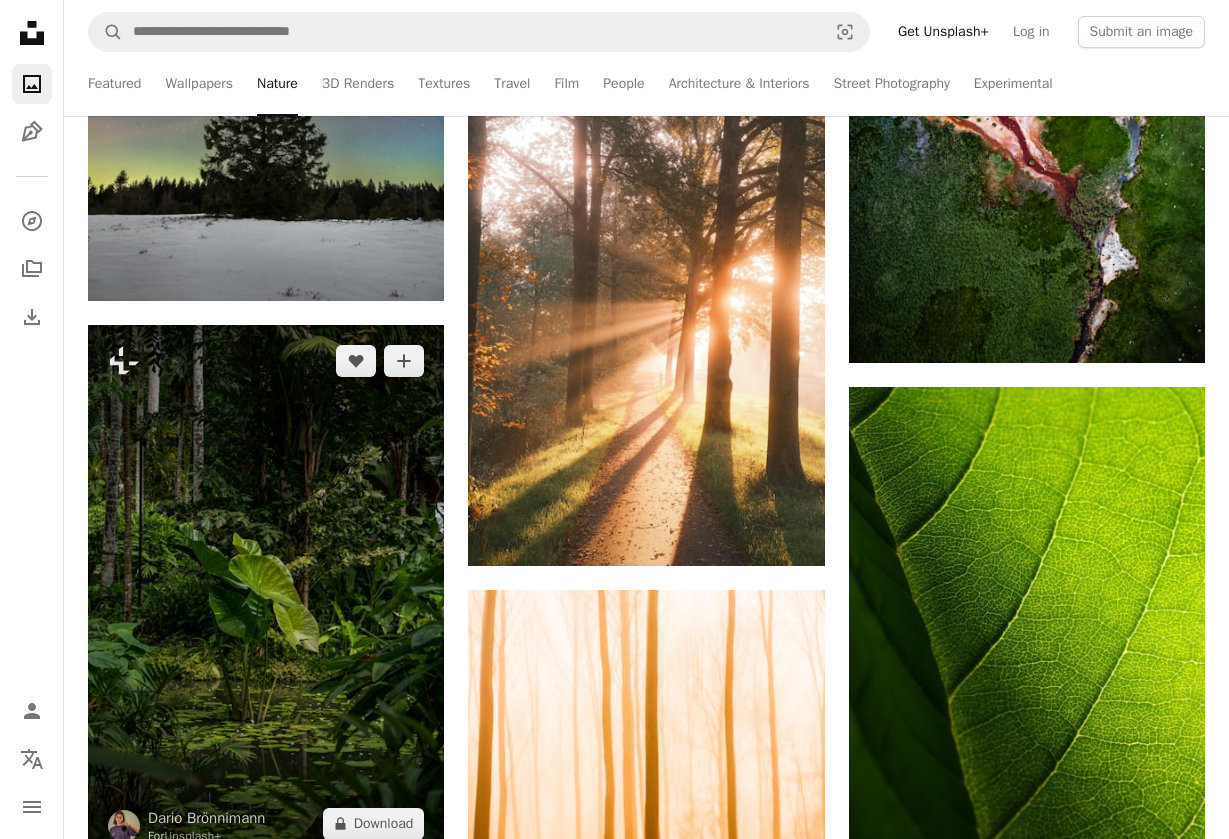 click at bounding box center (266, 592) 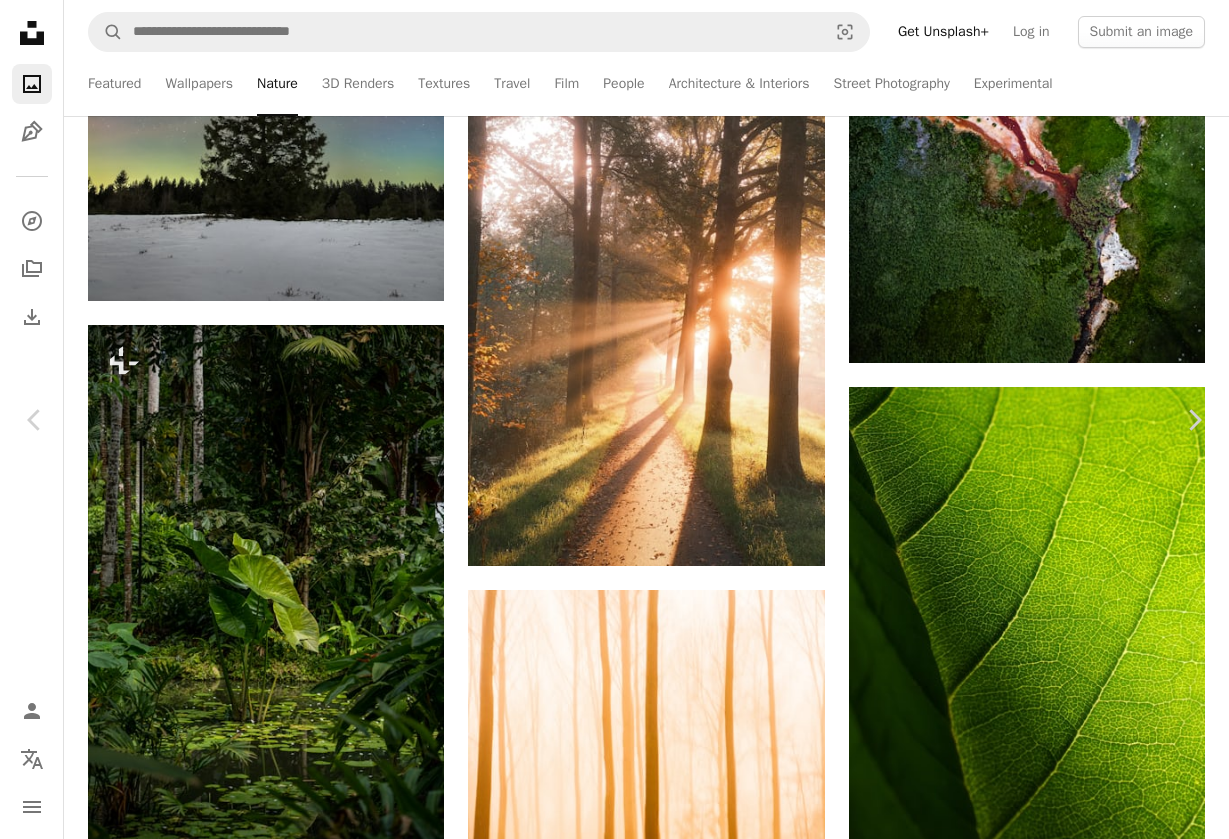 scroll, scrollTop: 3963, scrollLeft: 0, axis: vertical 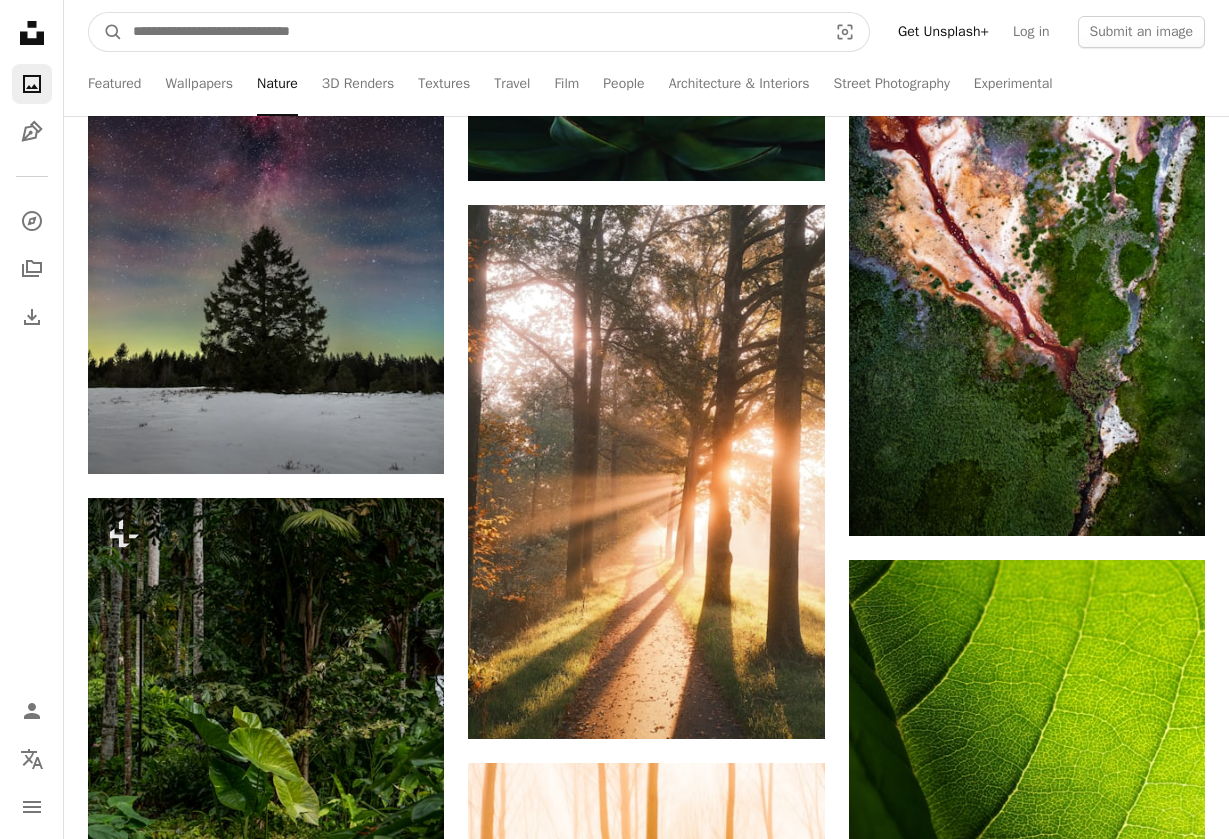 click at bounding box center [472, 32] 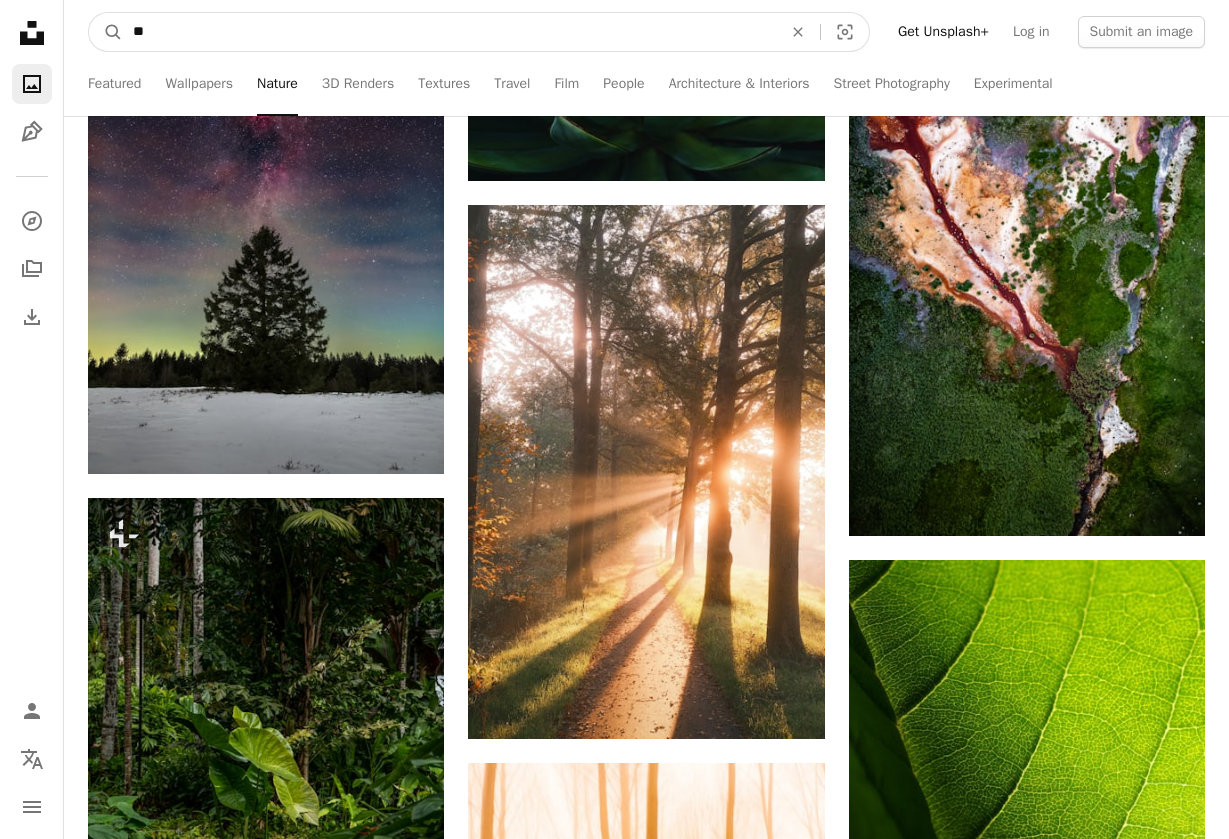 type on "*" 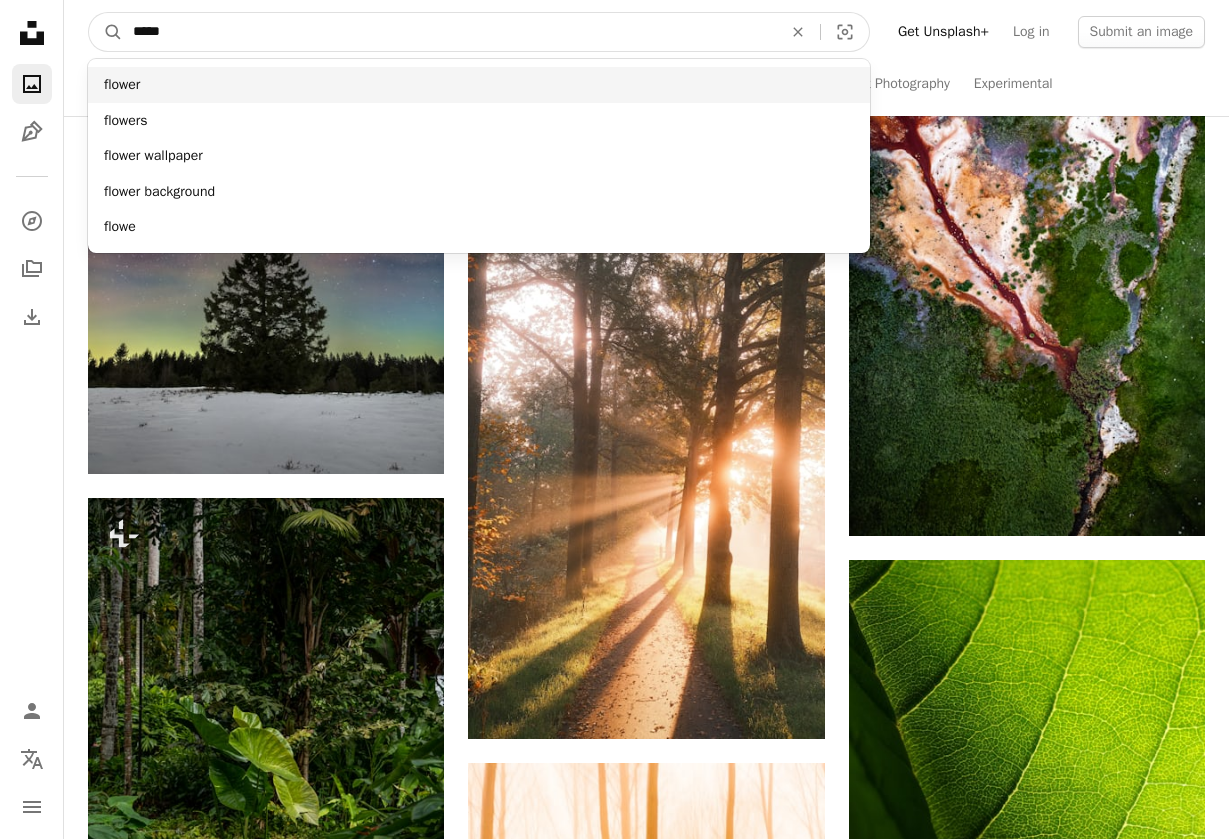 type on "*****" 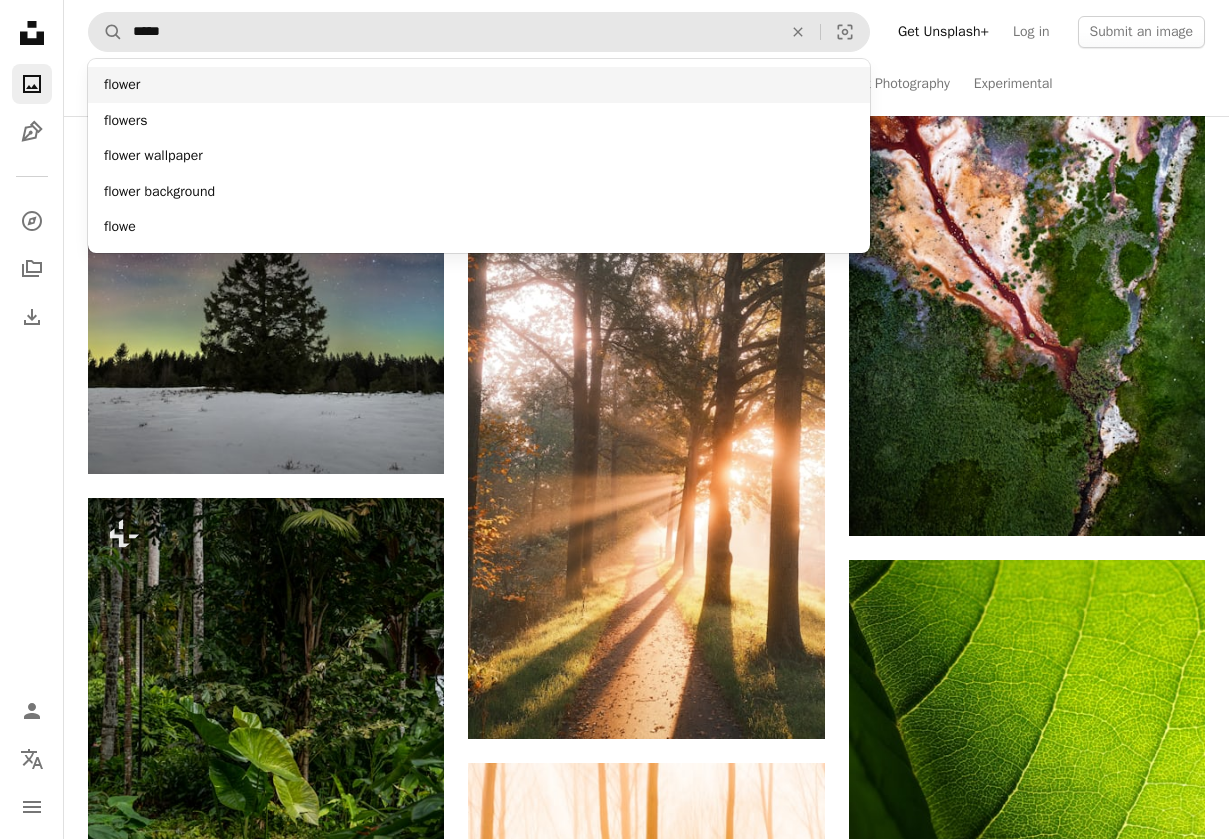 click on "flower" at bounding box center [479, 85] 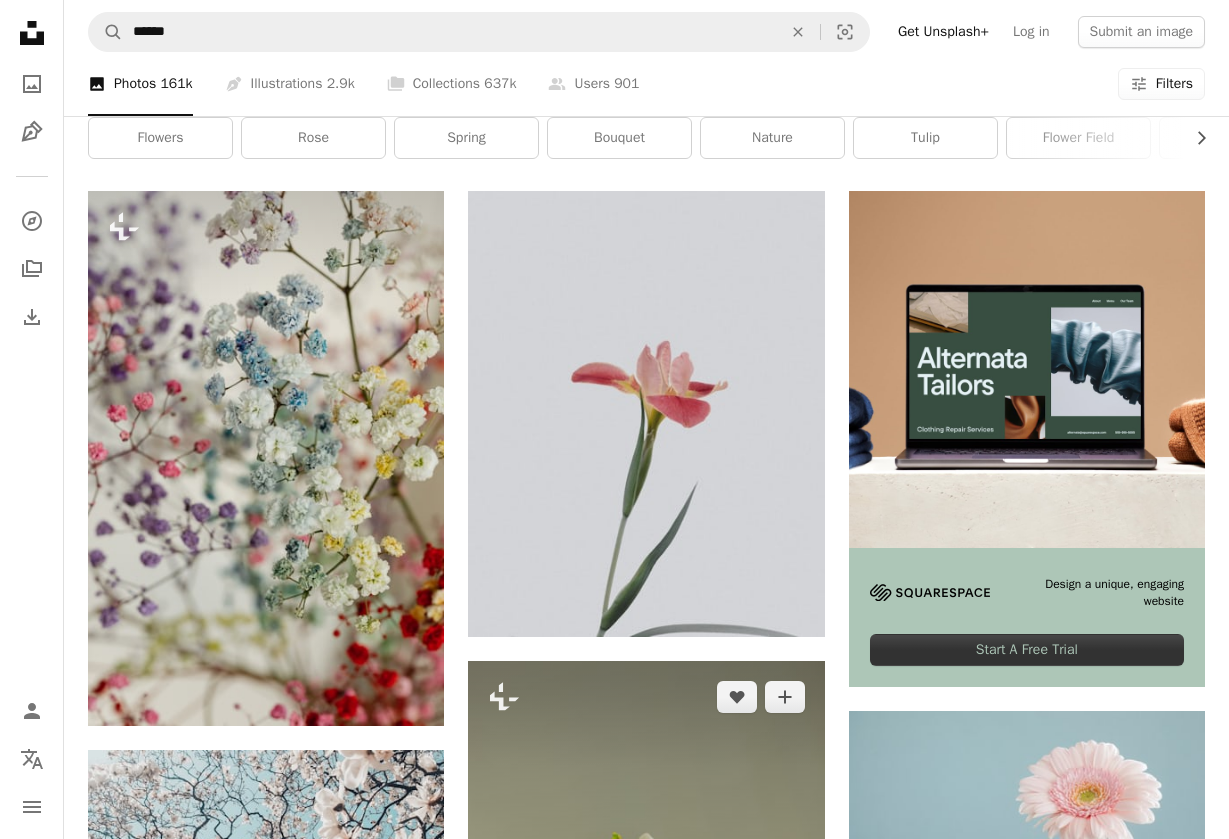 scroll, scrollTop: 309, scrollLeft: 0, axis: vertical 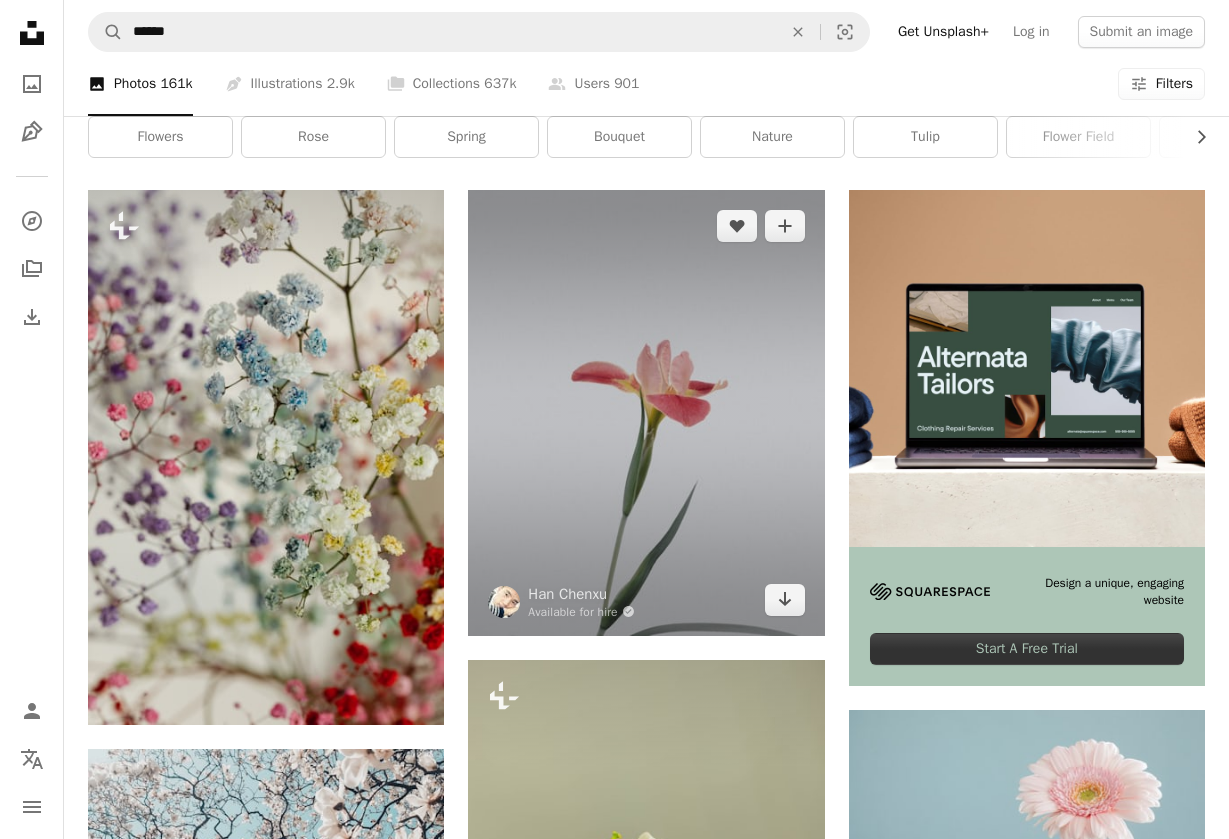 click at bounding box center (646, 412) 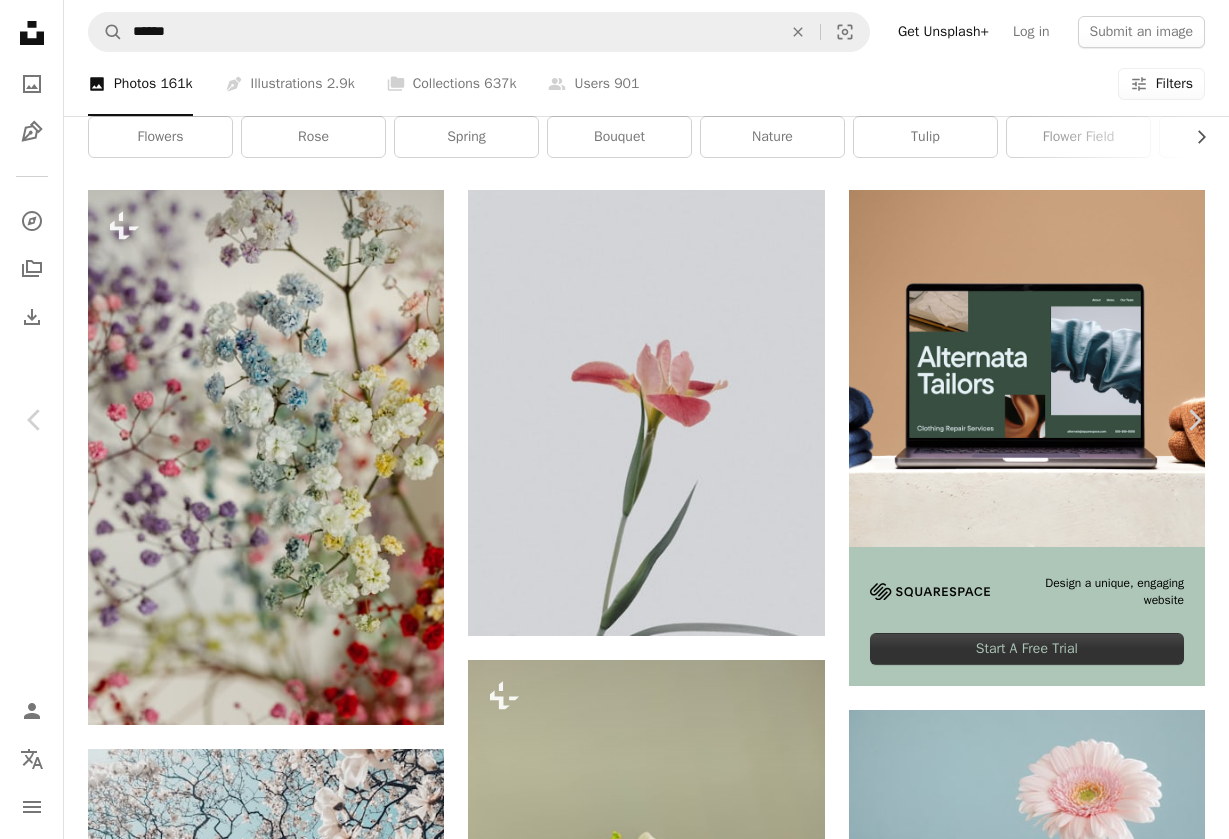 scroll, scrollTop: 10471, scrollLeft: 0, axis: vertical 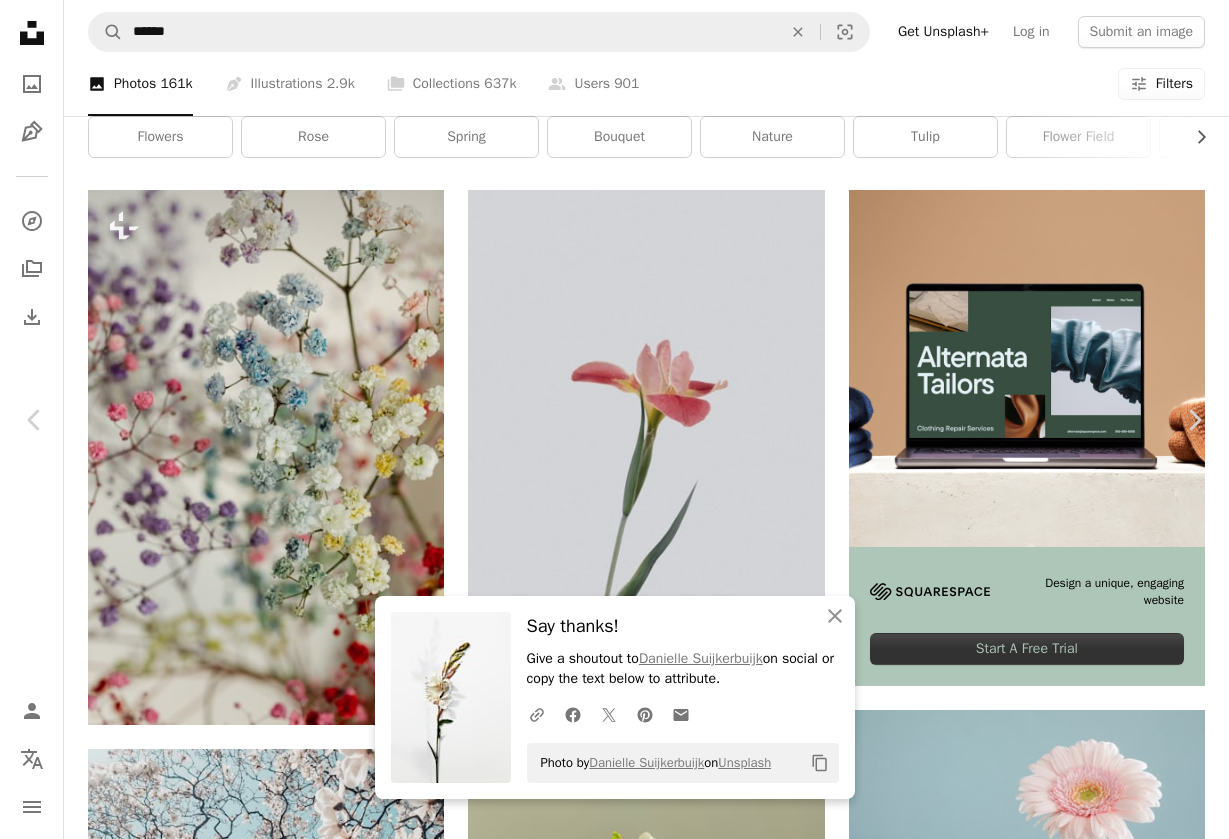click on "An X shape Chevron left Chevron right An X shape Close Say thanks! Give a shoutout to Danielle Suijkerbuijk on social or copy the text below to attribute. A URL sharing icon (chains) Facebook icon X (formerly Twitter) icon Pinterest icon An envelope Photo by Danielle Suijkerbuijk on Unsplash Copy content Danielle Suijkerbuijk vandaantje A heart A plus sign Edit image Plus sign for Unsplash+ Download free Chevron down Zoom in Views 489,246 Downloads 5,644 Featured in Photos , Experimental A forward-right arrow Share Info icon Info More Actions Botanical beauty against a white background. Calendar outlined Published on June 21, 2024 Safety Free to use under the Unsplash License flower minimal shadow floral flower background white flower botanical experimental flower arrangement simple flower experimental nature plant blossom anther Free stock photos Browse premium related images on iStock | Save 20% with code UNSPLASH20 View more on iStock ↗ Related images A heart A plus sign A heart For" at bounding box center (614, 8372) 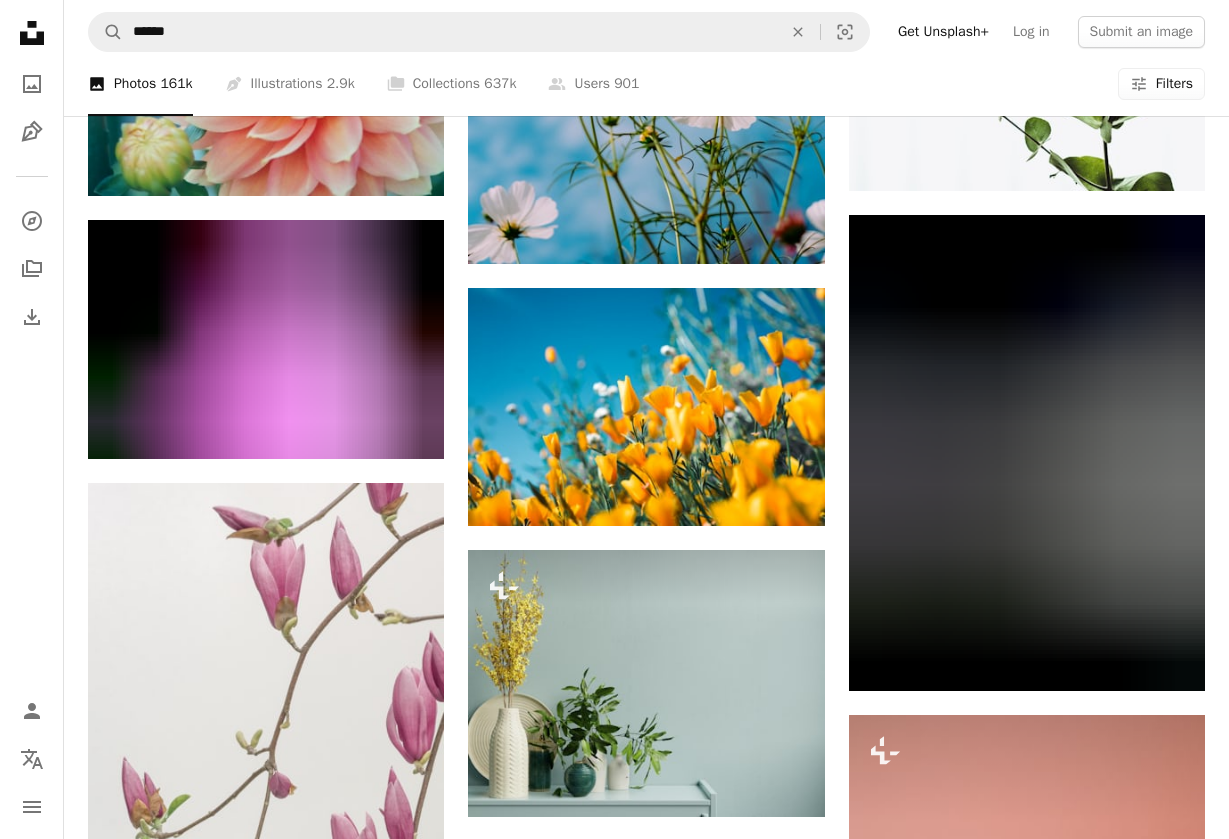 scroll, scrollTop: 4095, scrollLeft: 0, axis: vertical 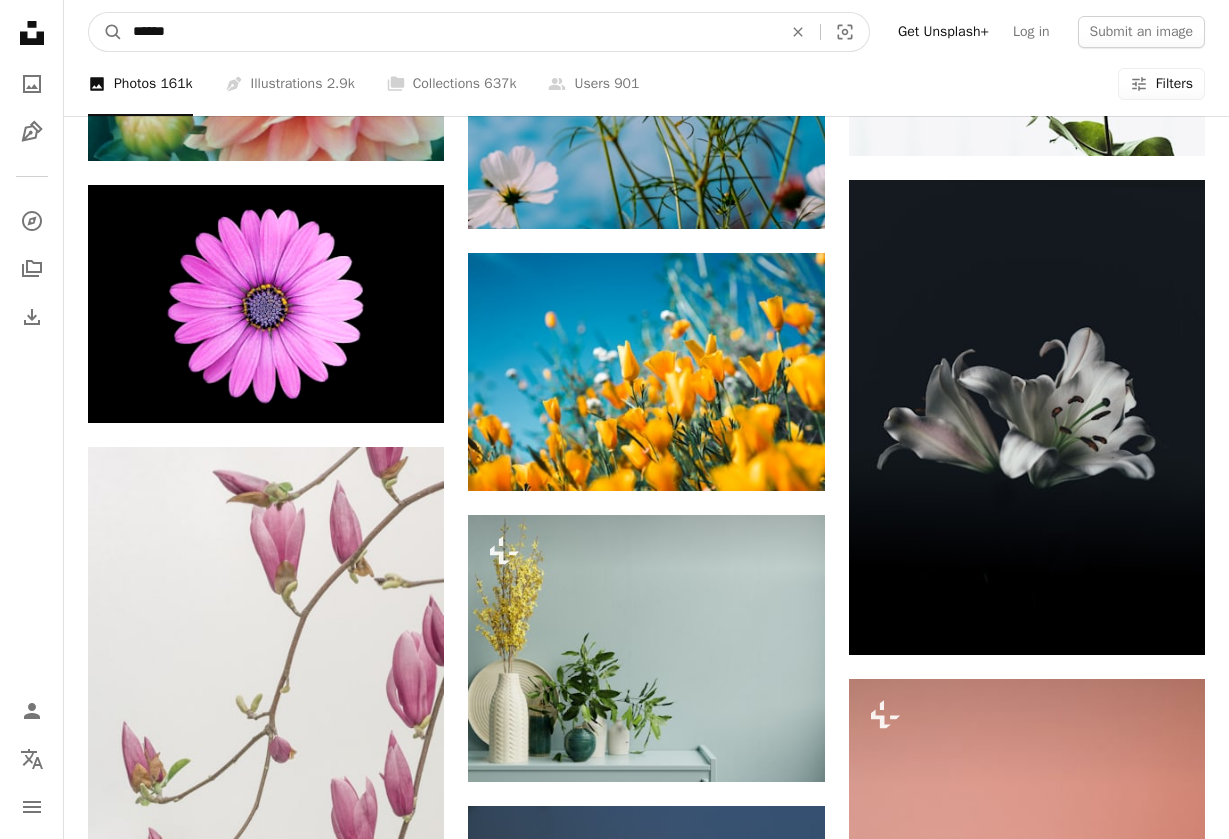 click on "******" at bounding box center [449, 32] 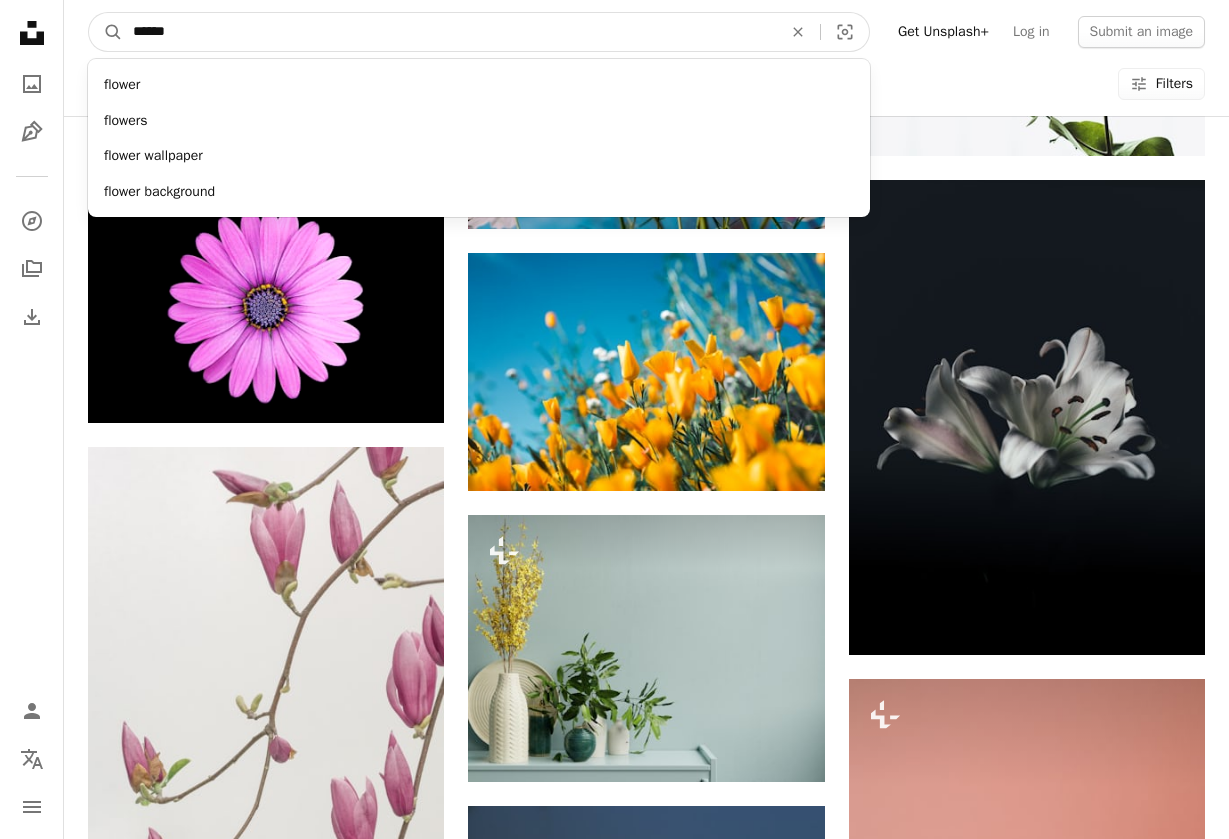 click on "******" at bounding box center (449, 32) 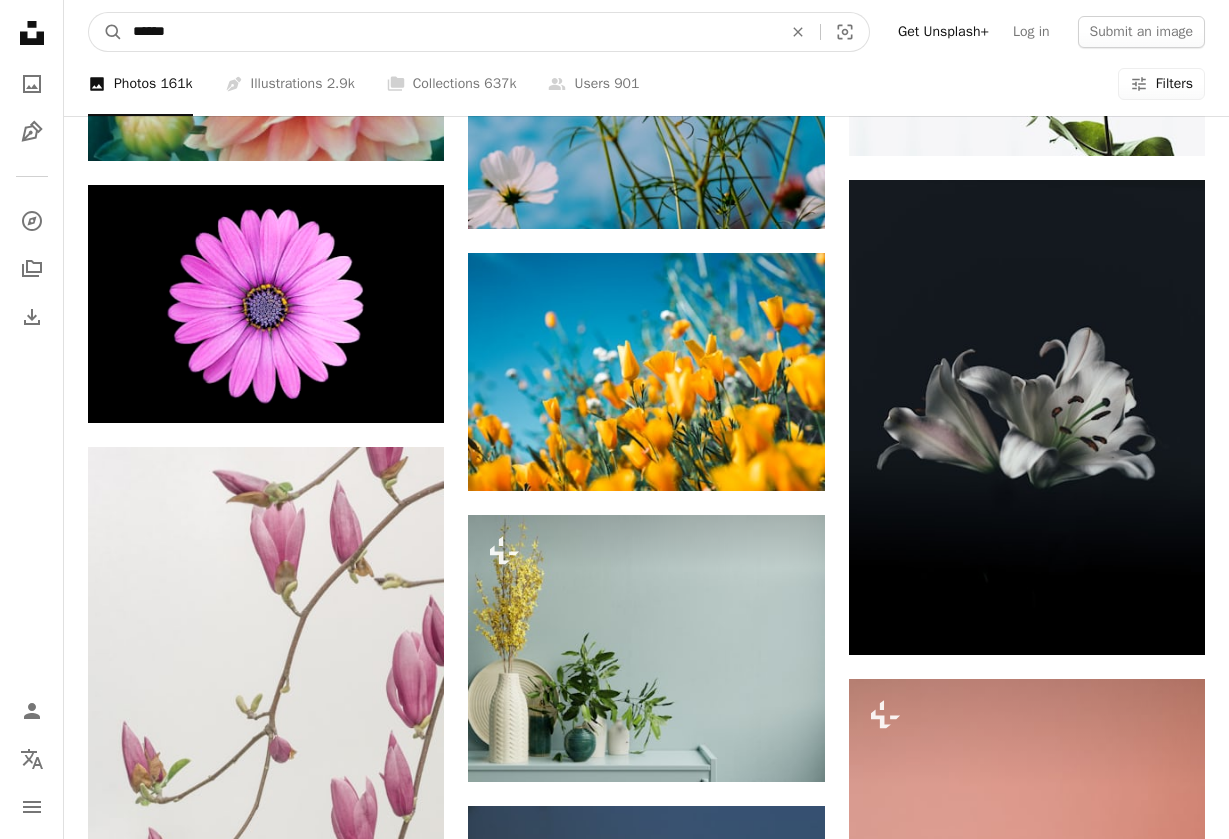 type on "*******" 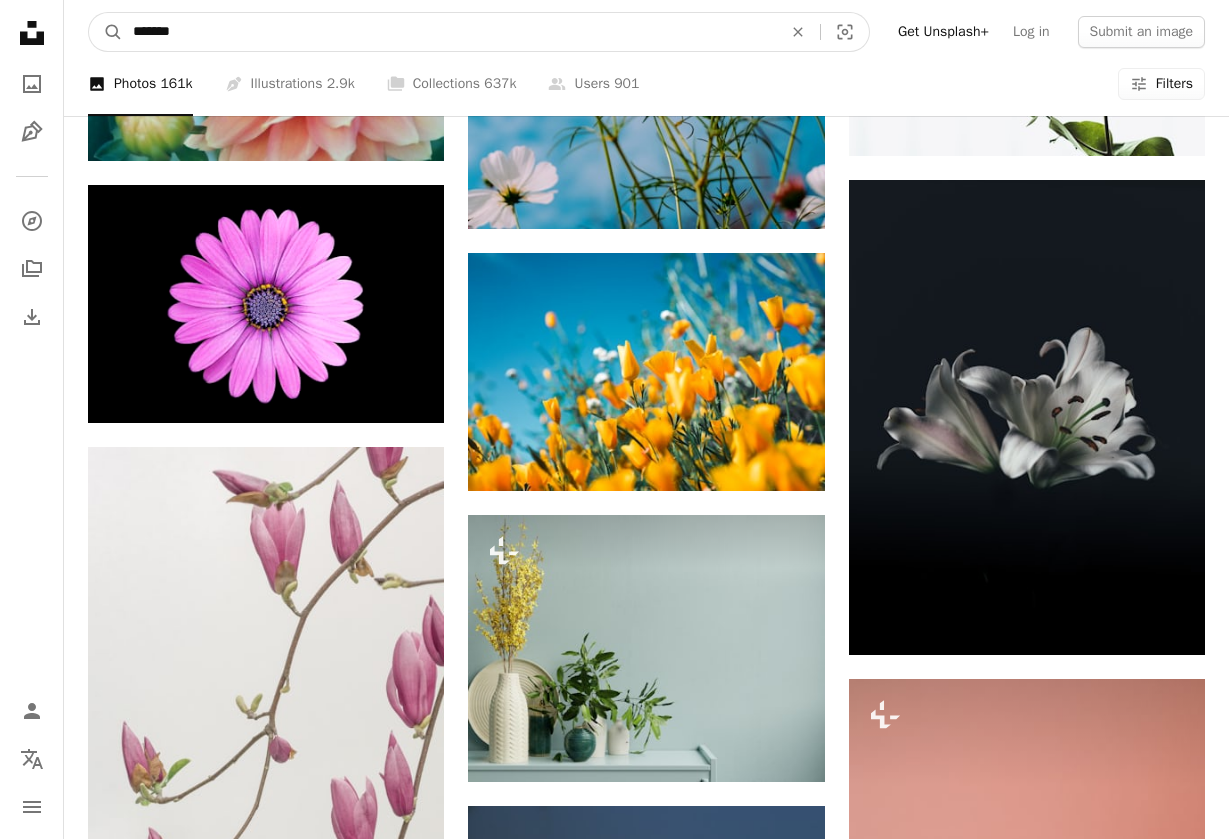 click on "A magnifying glass" at bounding box center (106, 32) 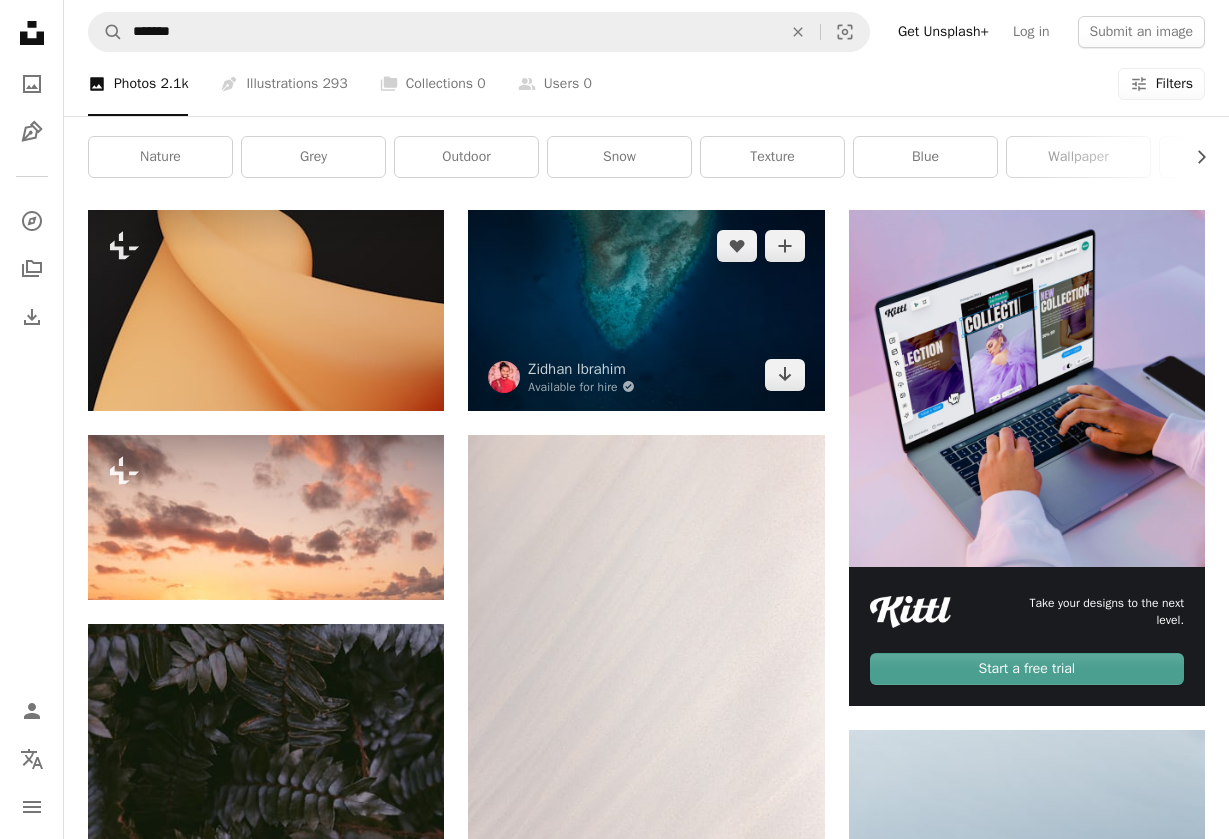 scroll, scrollTop: 293, scrollLeft: 0, axis: vertical 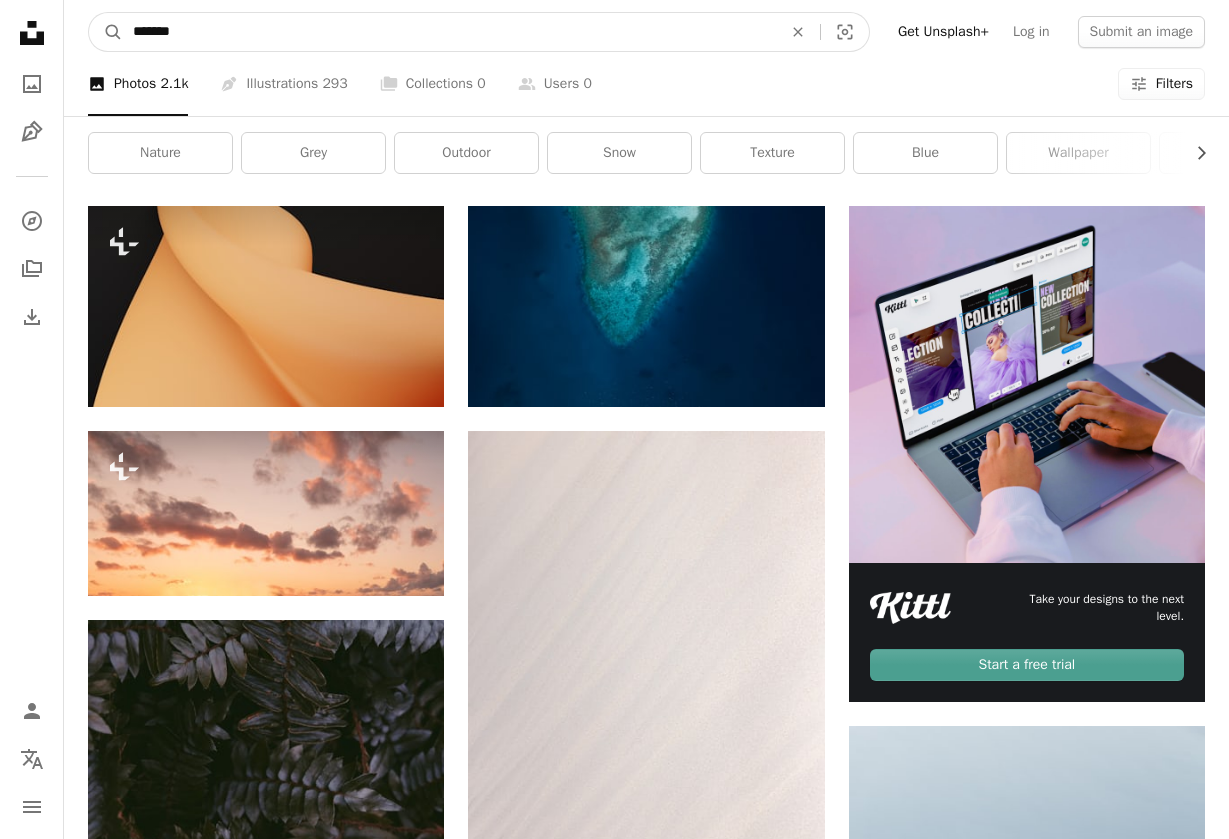 click on "*******" at bounding box center (449, 32) 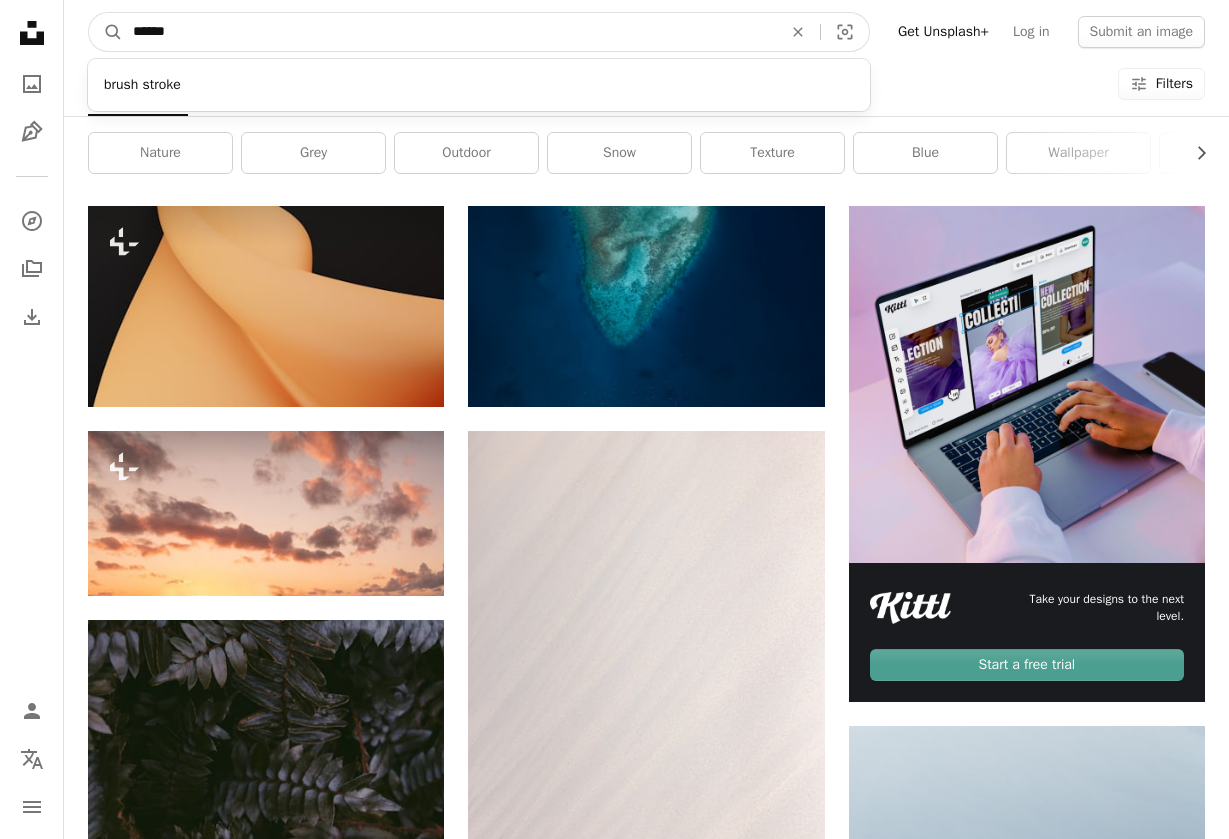type on "*******" 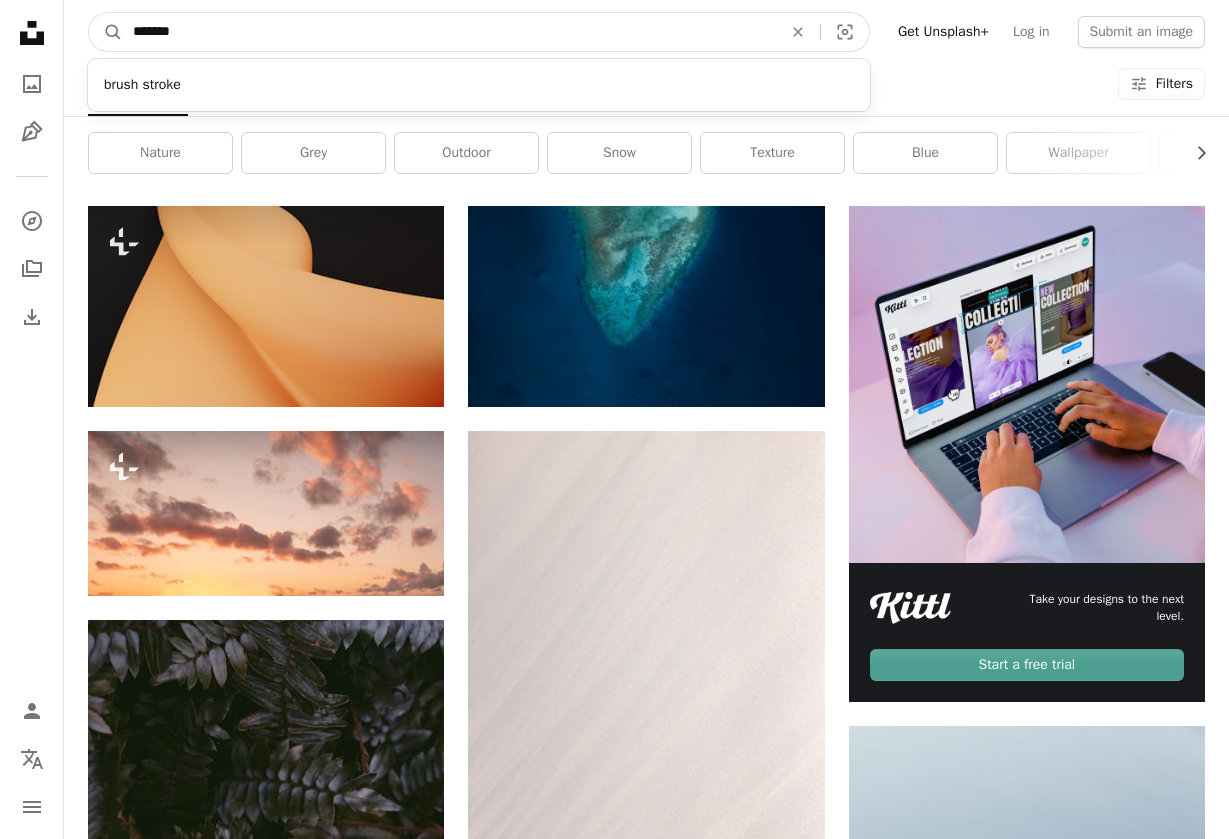 click on "A magnifying glass" at bounding box center (106, 32) 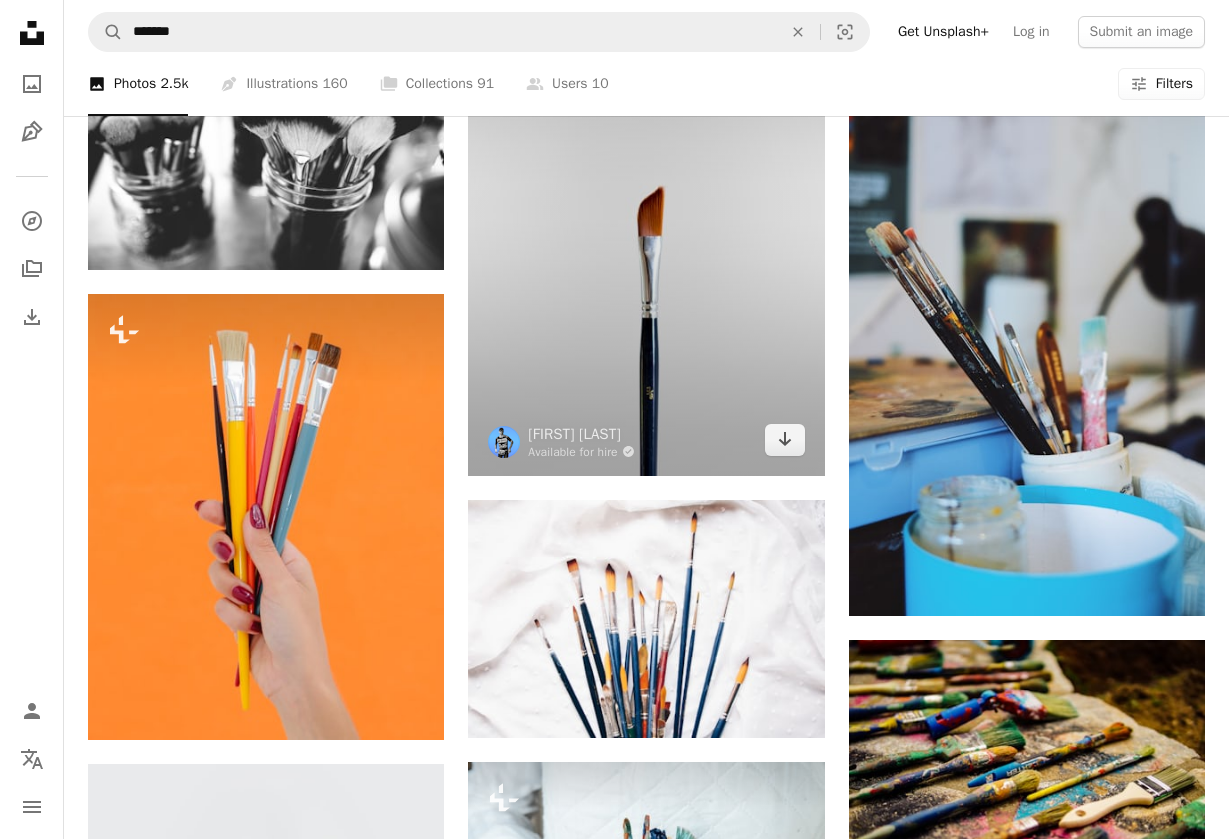 scroll, scrollTop: 1460, scrollLeft: 0, axis: vertical 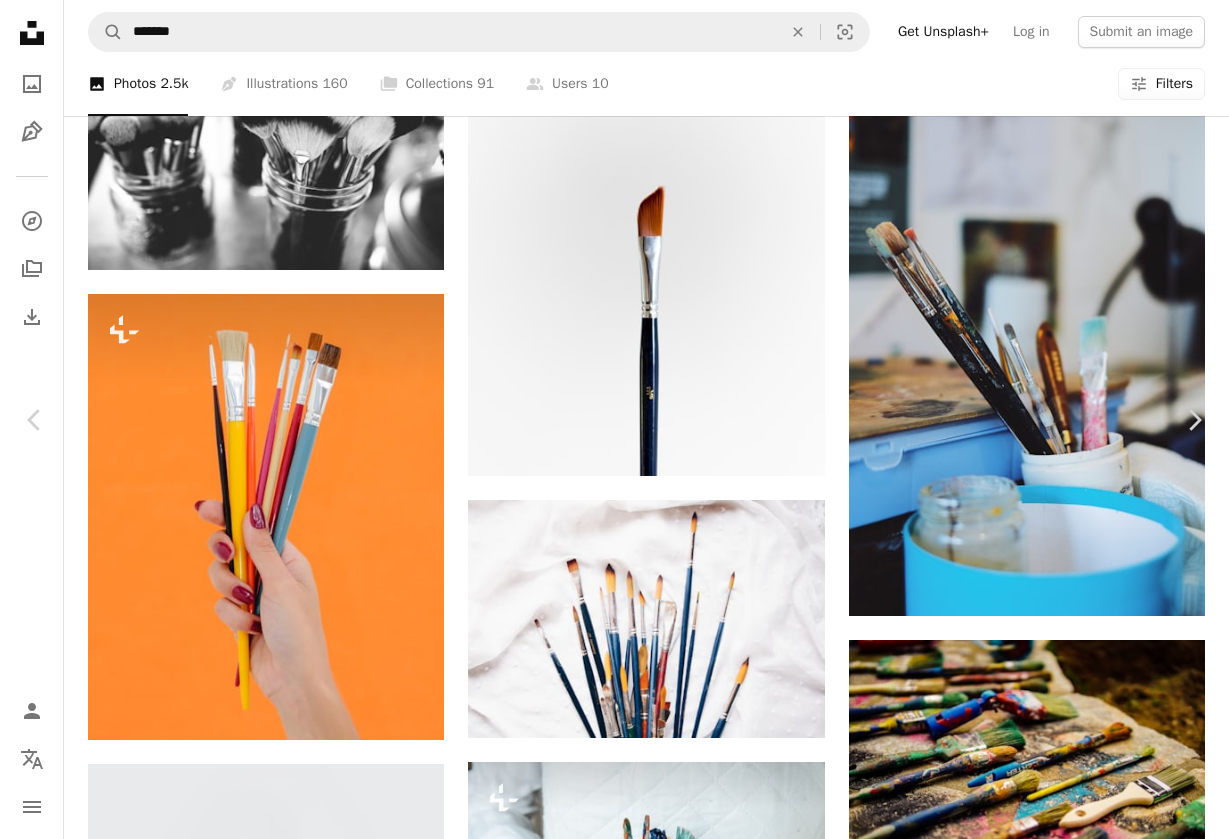 click on "Download free" at bounding box center (1045, 3146) 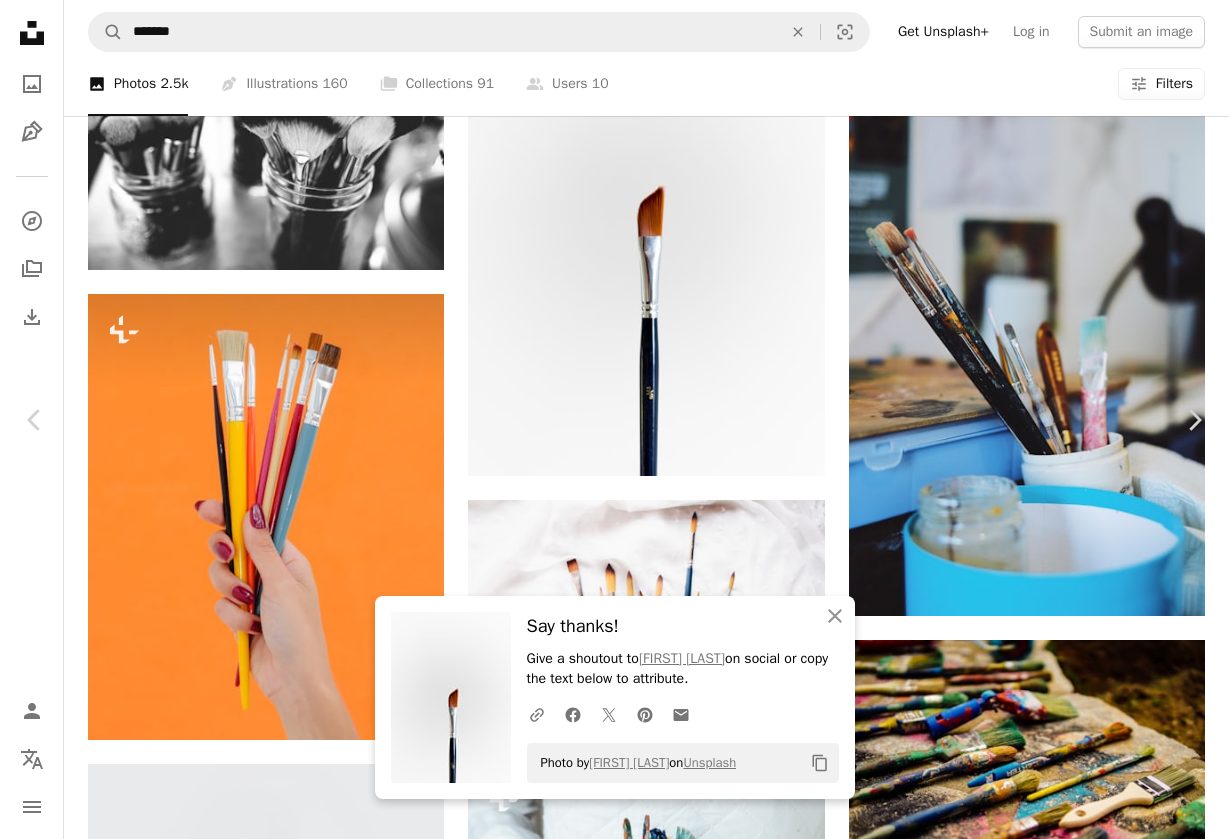 scroll, scrollTop: 1386, scrollLeft: 0, axis: vertical 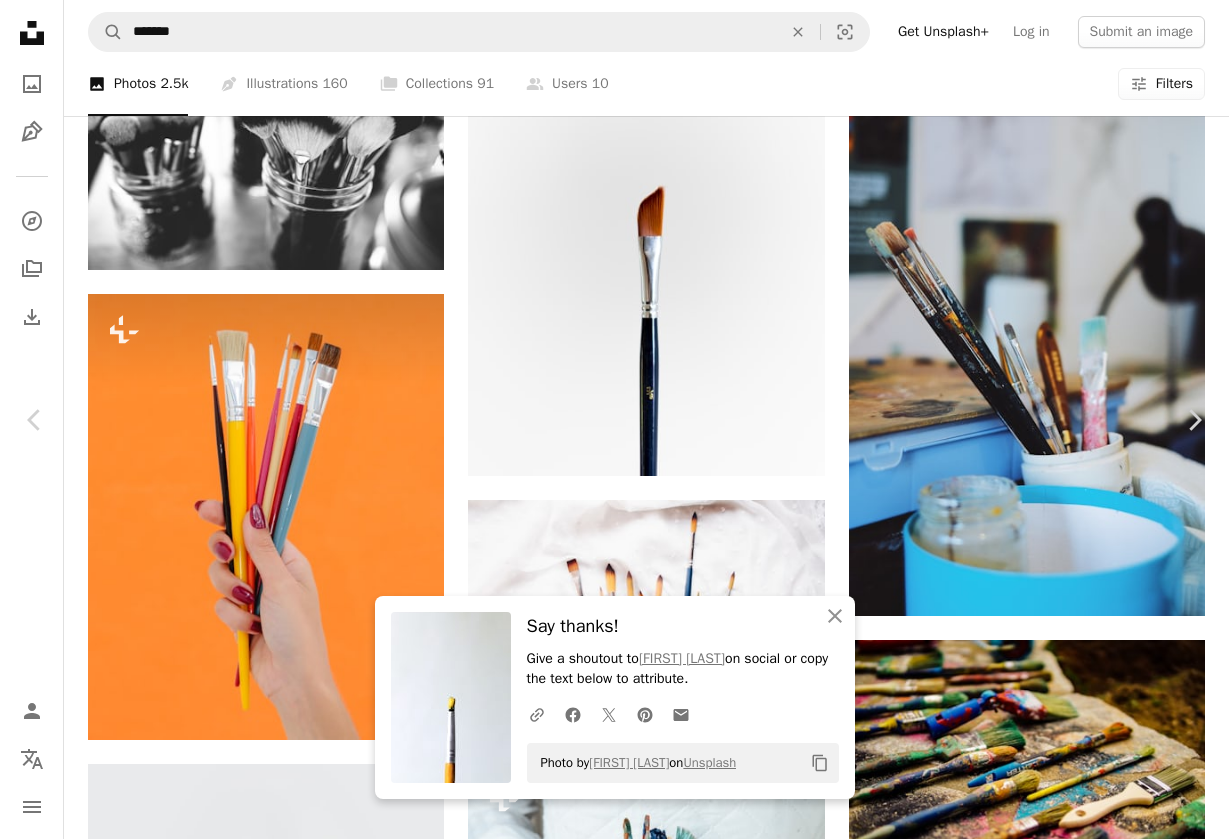 click on "Download free" at bounding box center (1045, 3146) 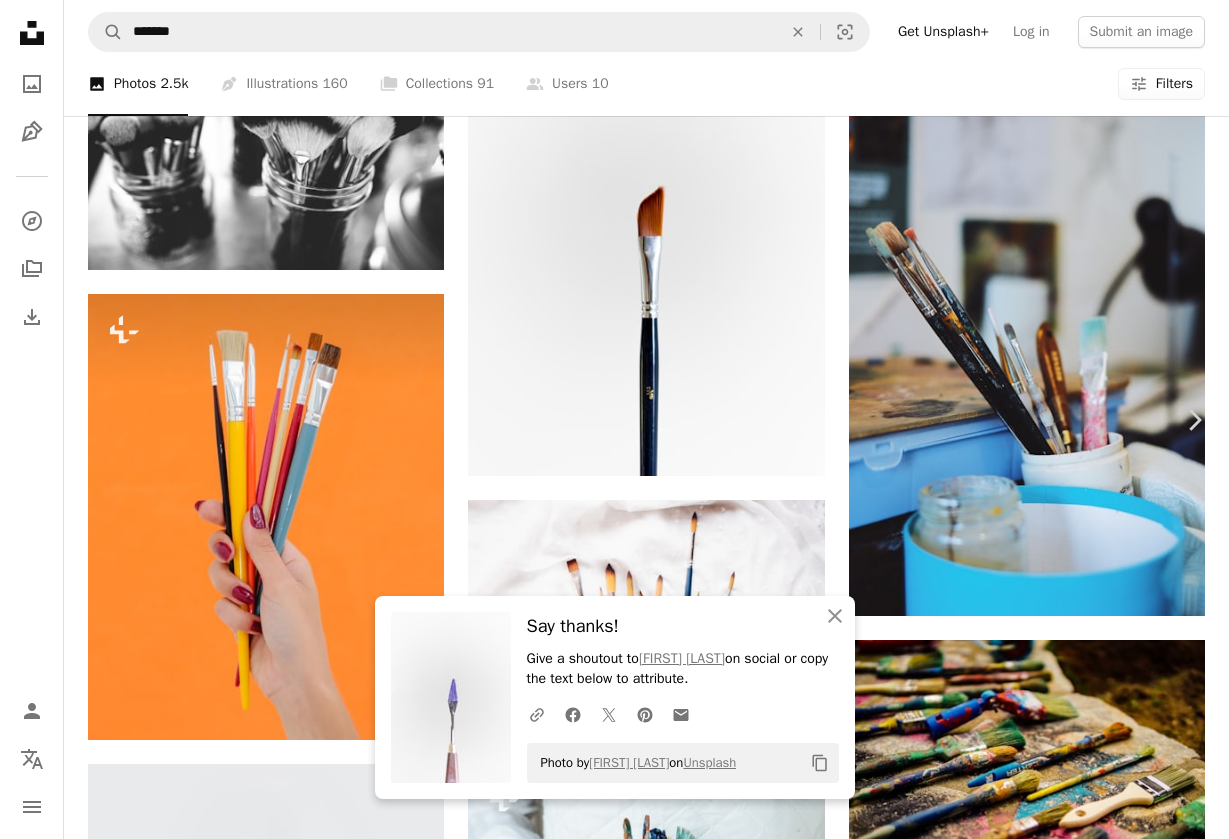 click on "Chevron left" at bounding box center (35, 420) 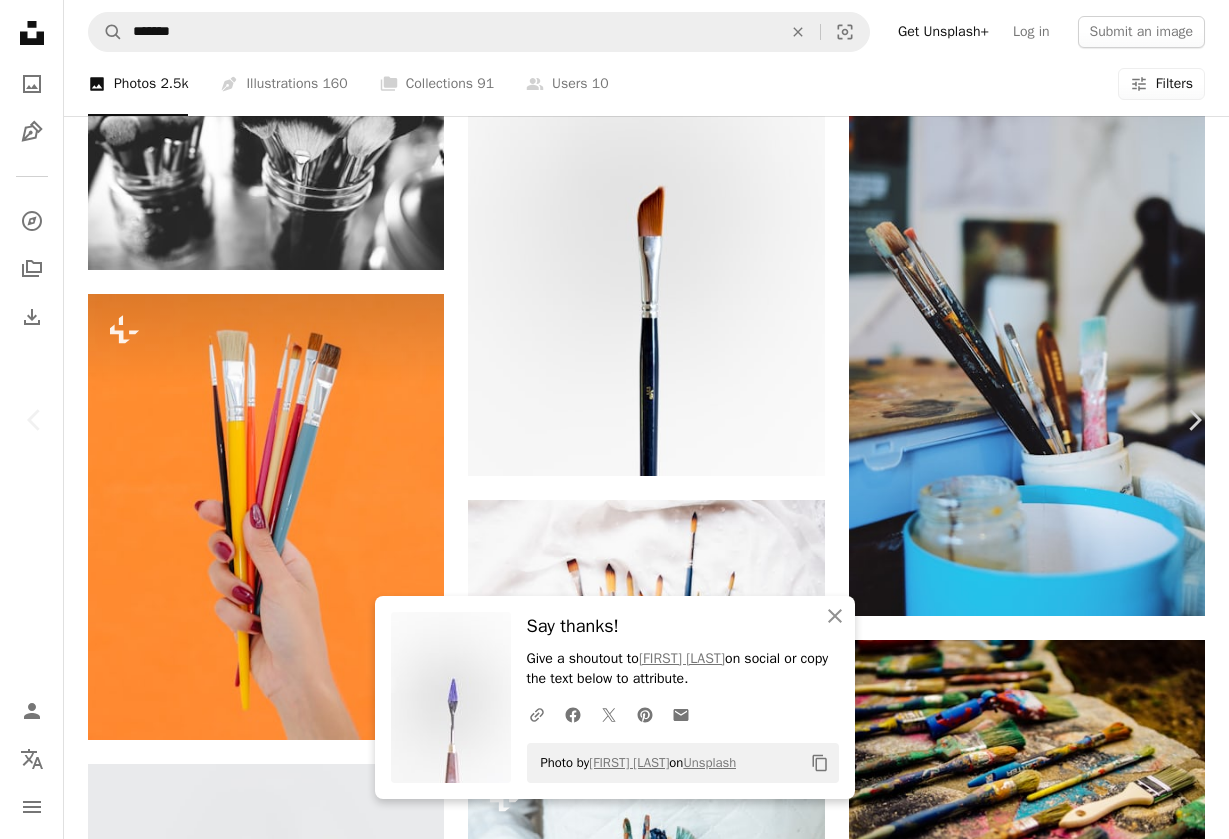 scroll, scrollTop: 23, scrollLeft: 0, axis: vertical 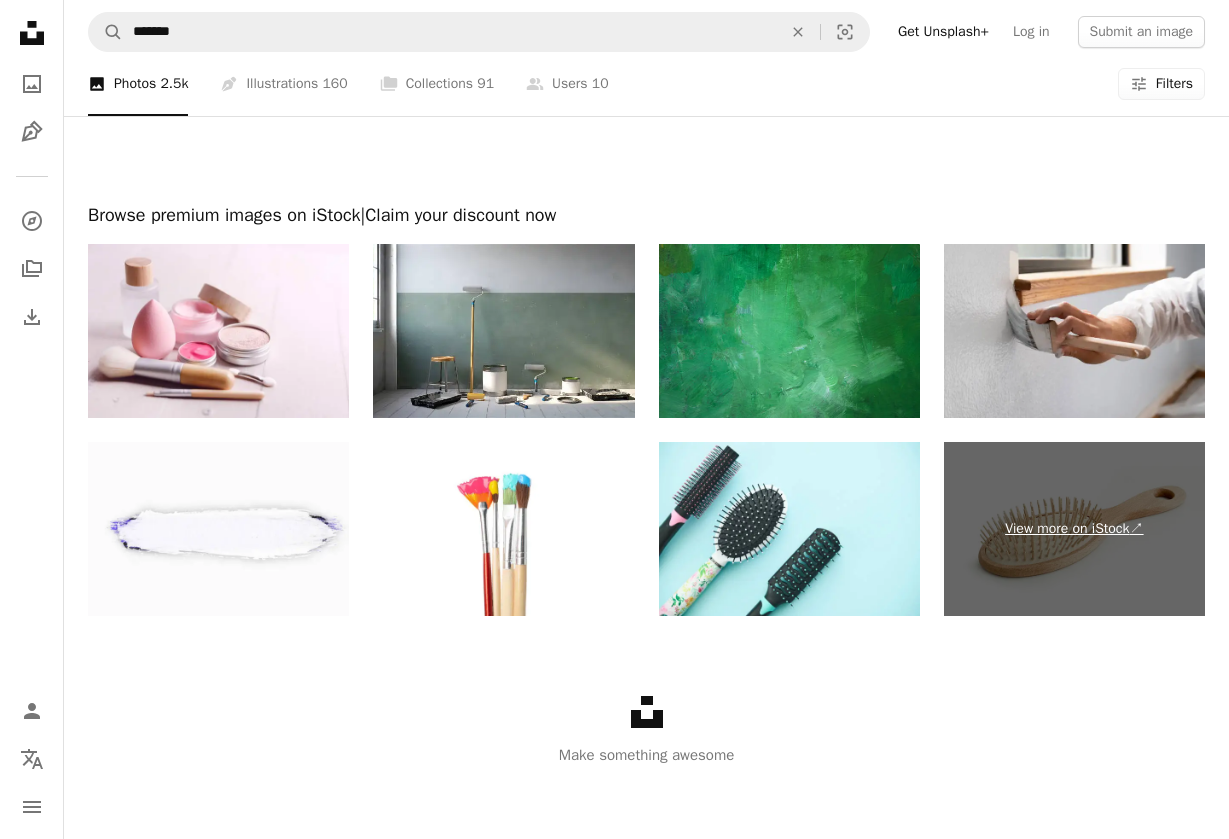 click on "View more on iStock  ↗" at bounding box center (1074, 529) 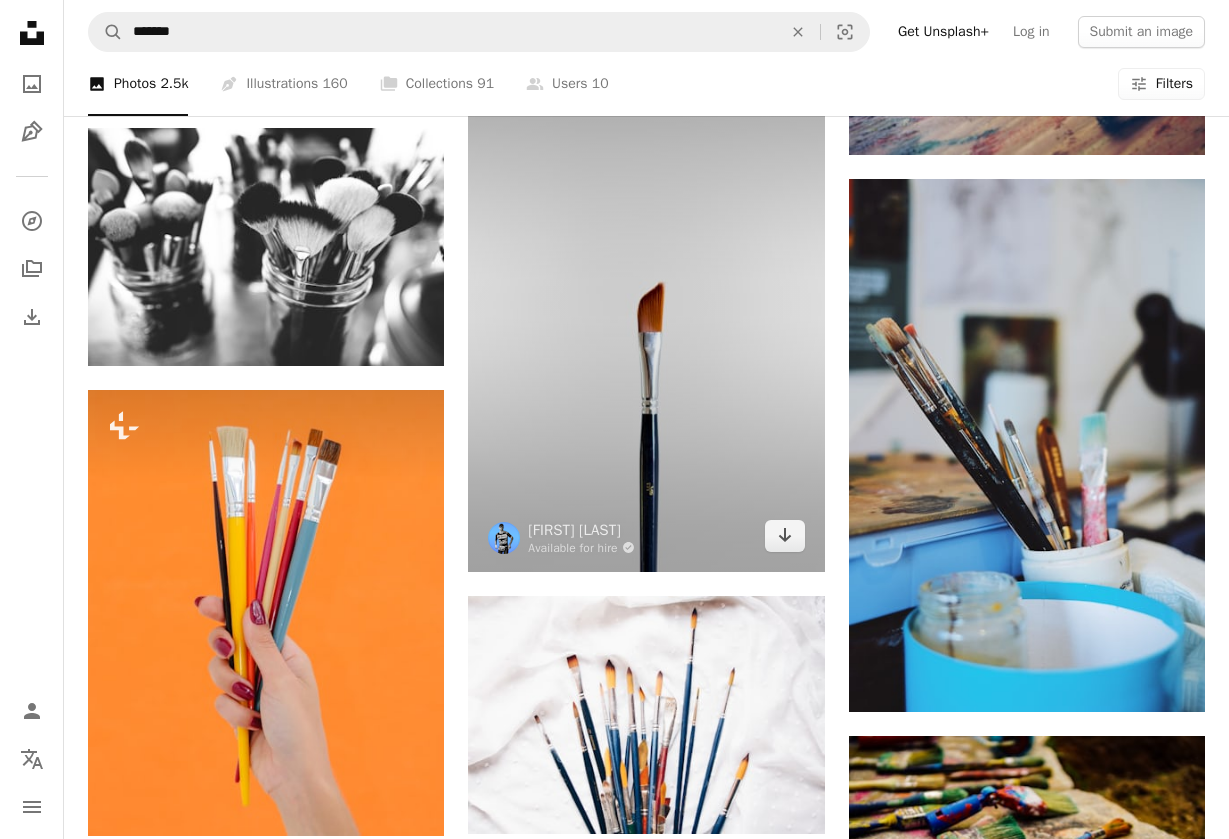 scroll, scrollTop: 1338, scrollLeft: 0, axis: vertical 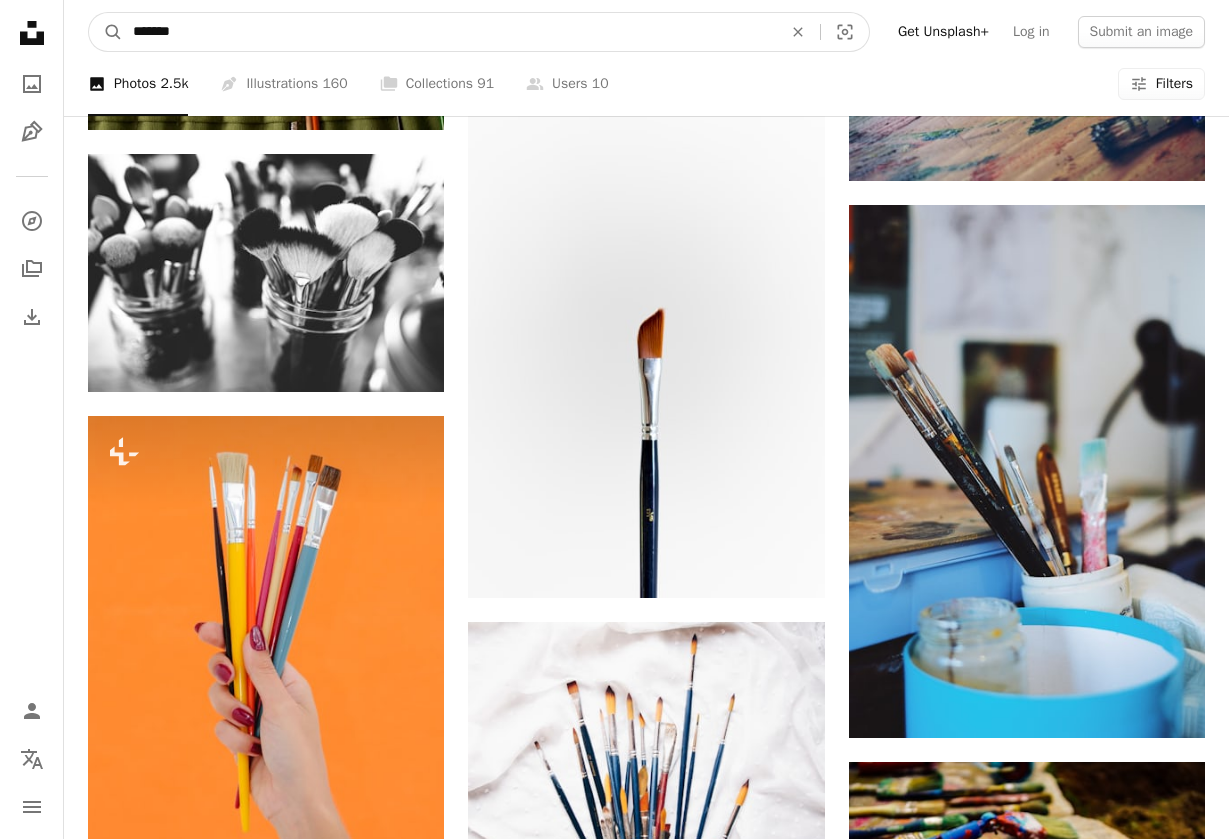 click on "*******" at bounding box center (449, 32) 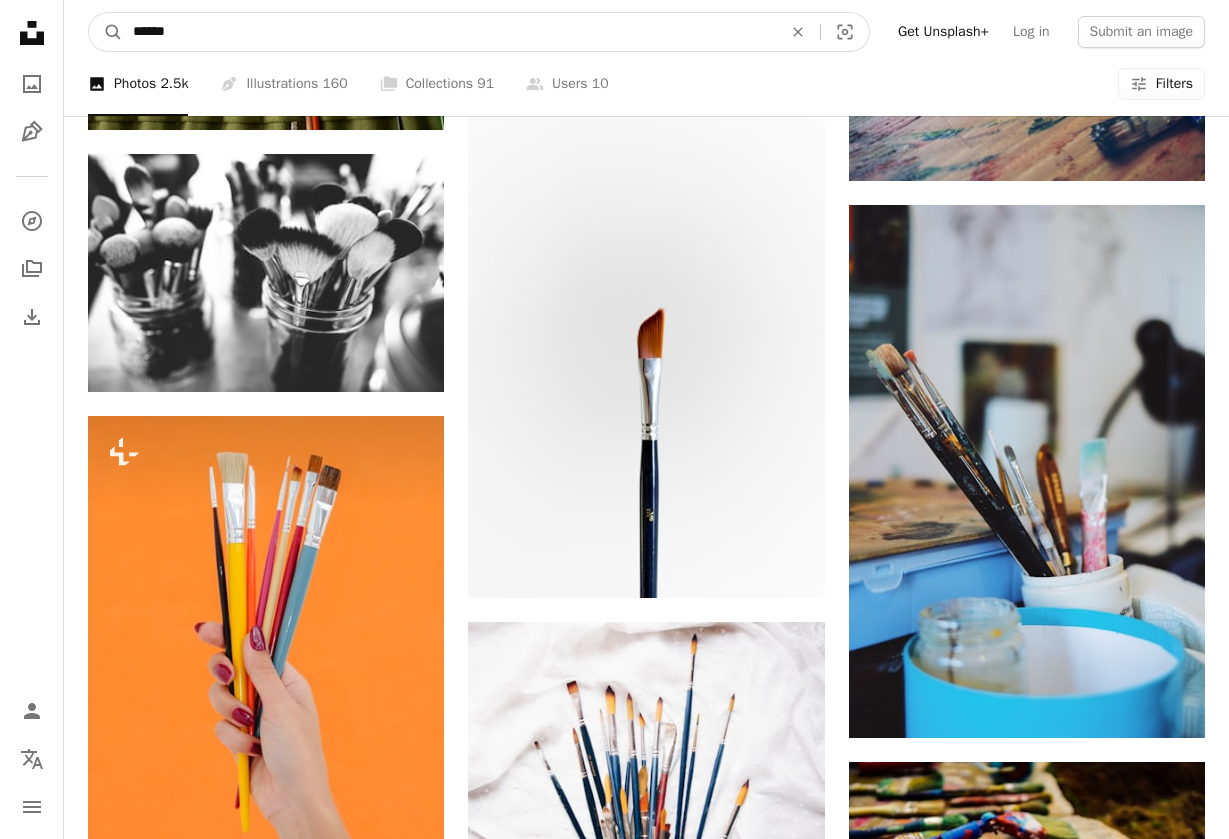 type on "******" 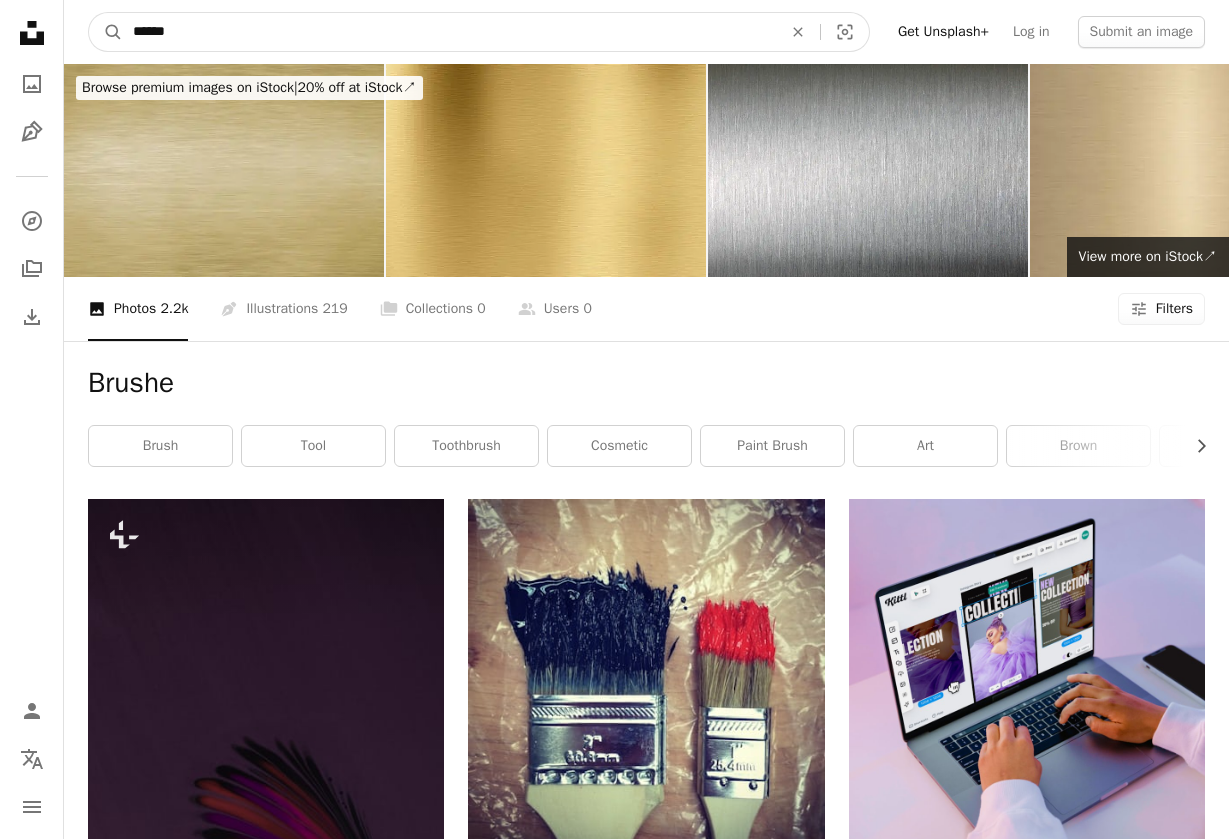click on "******" at bounding box center (449, 32) 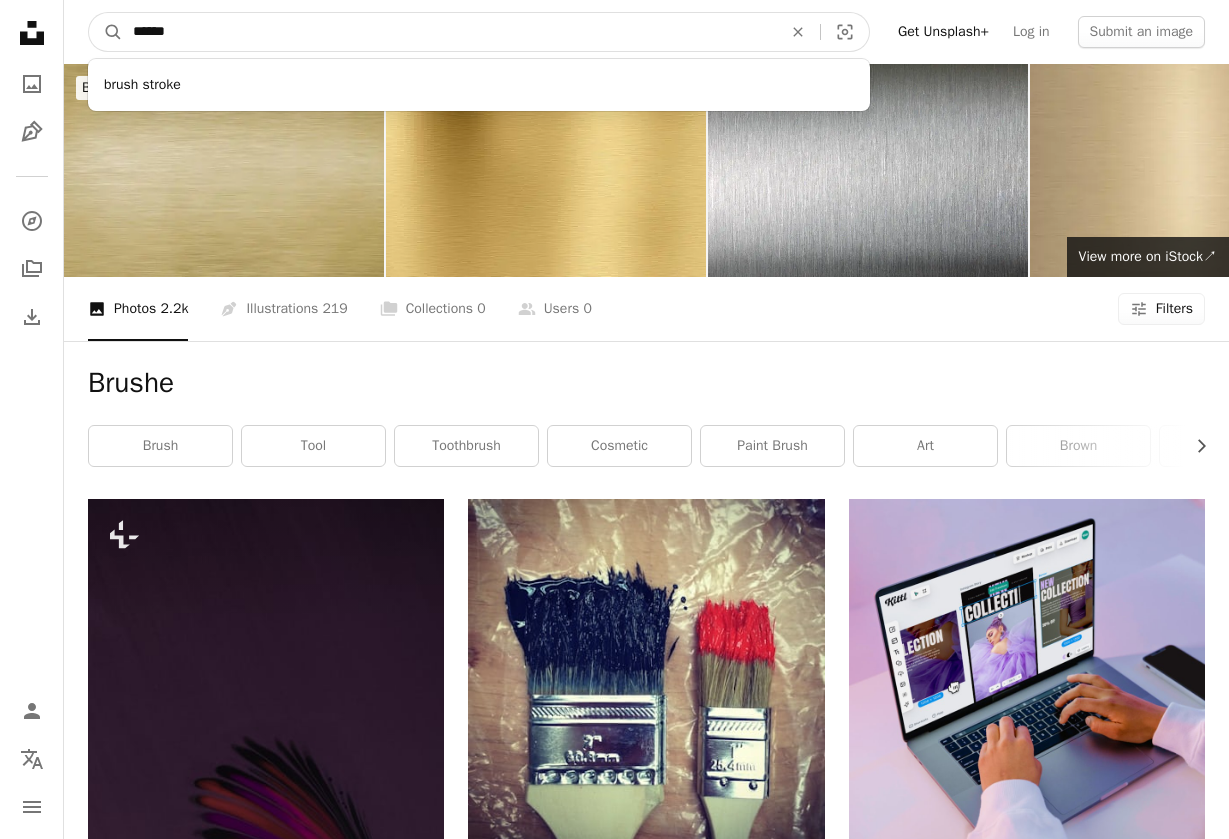 type on "*****" 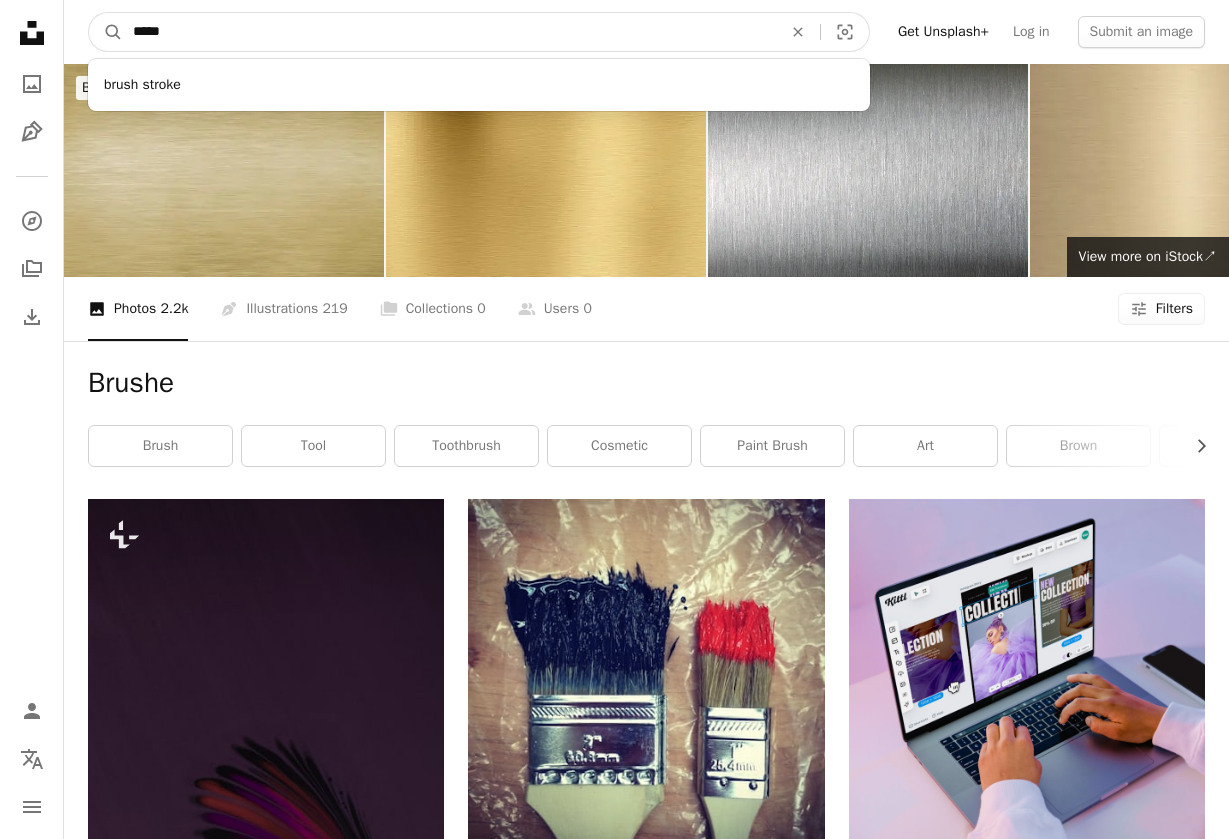 click on "A magnifying glass" at bounding box center (106, 32) 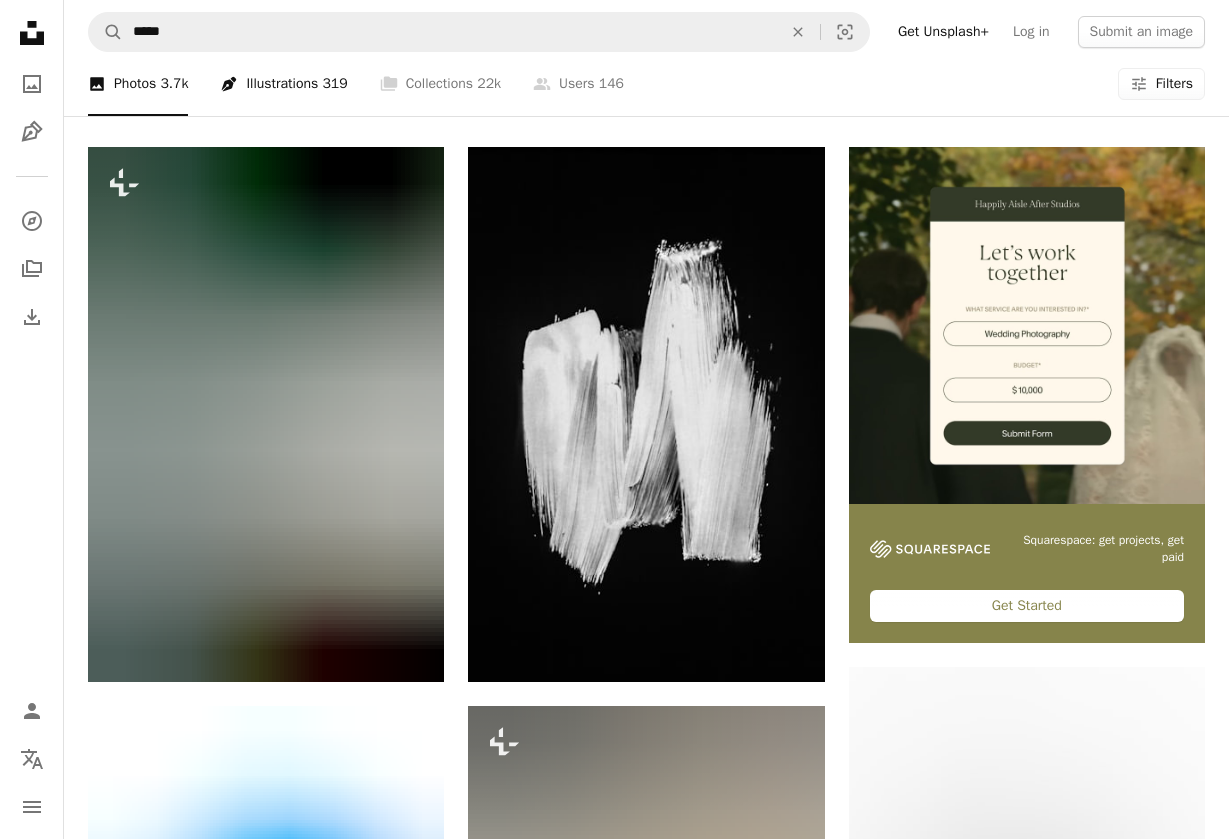 scroll, scrollTop: 341, scrollLeft: 0, axis: vertical 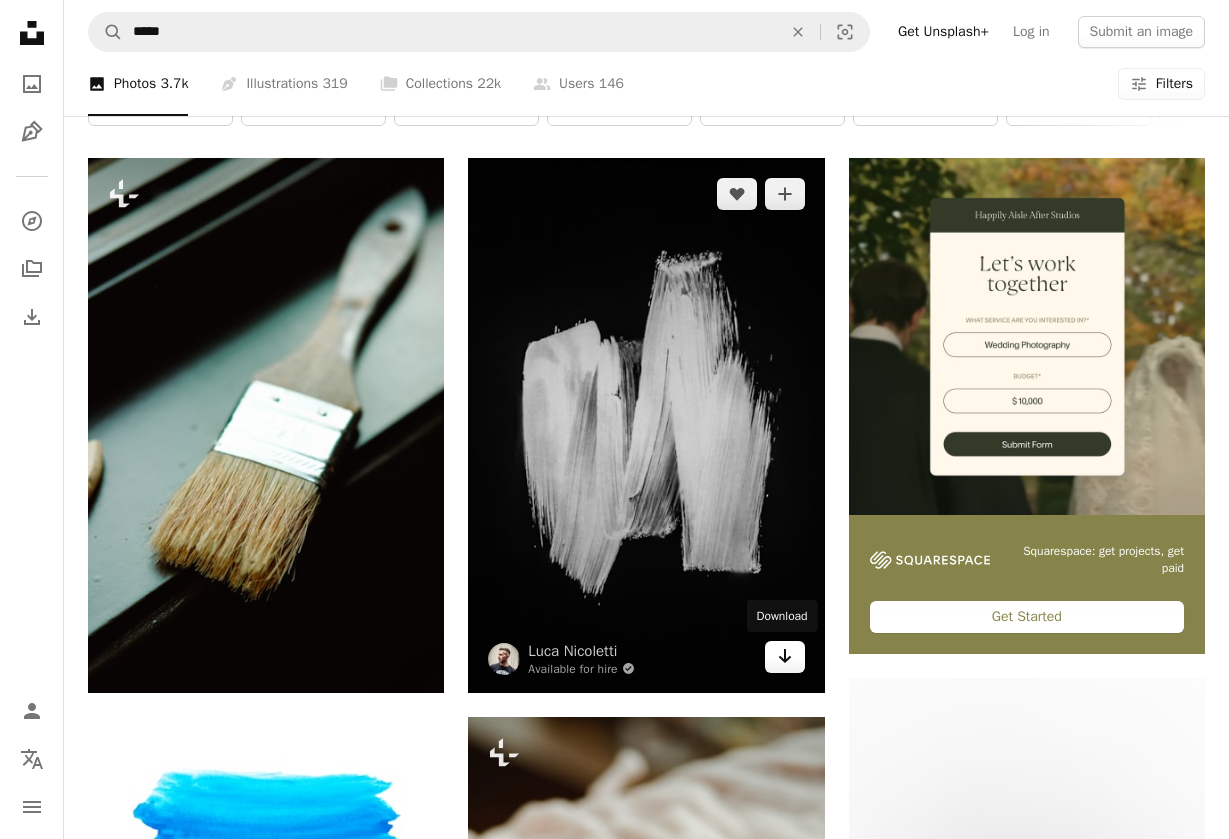 click on "Arrow pointing down" 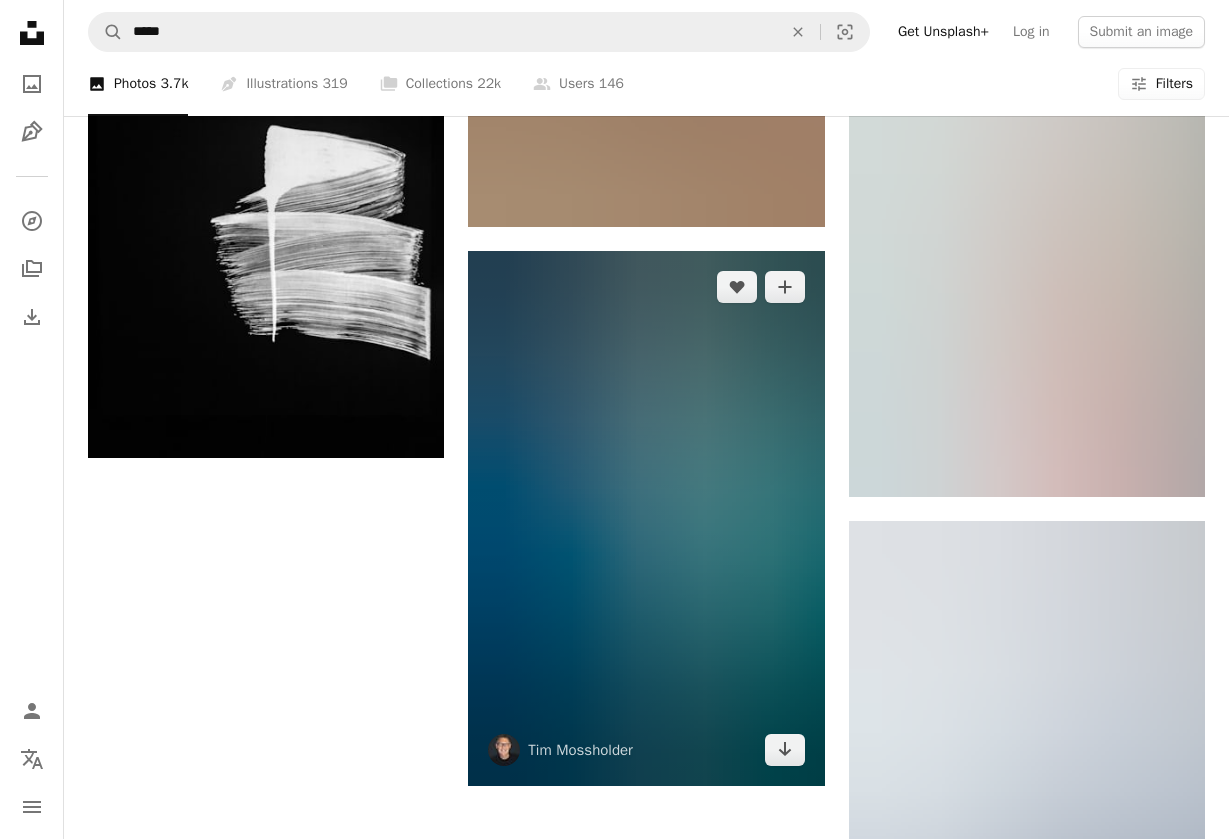 scroll, scrollTop: 2967, scrollLeft: 0, axis: vertical 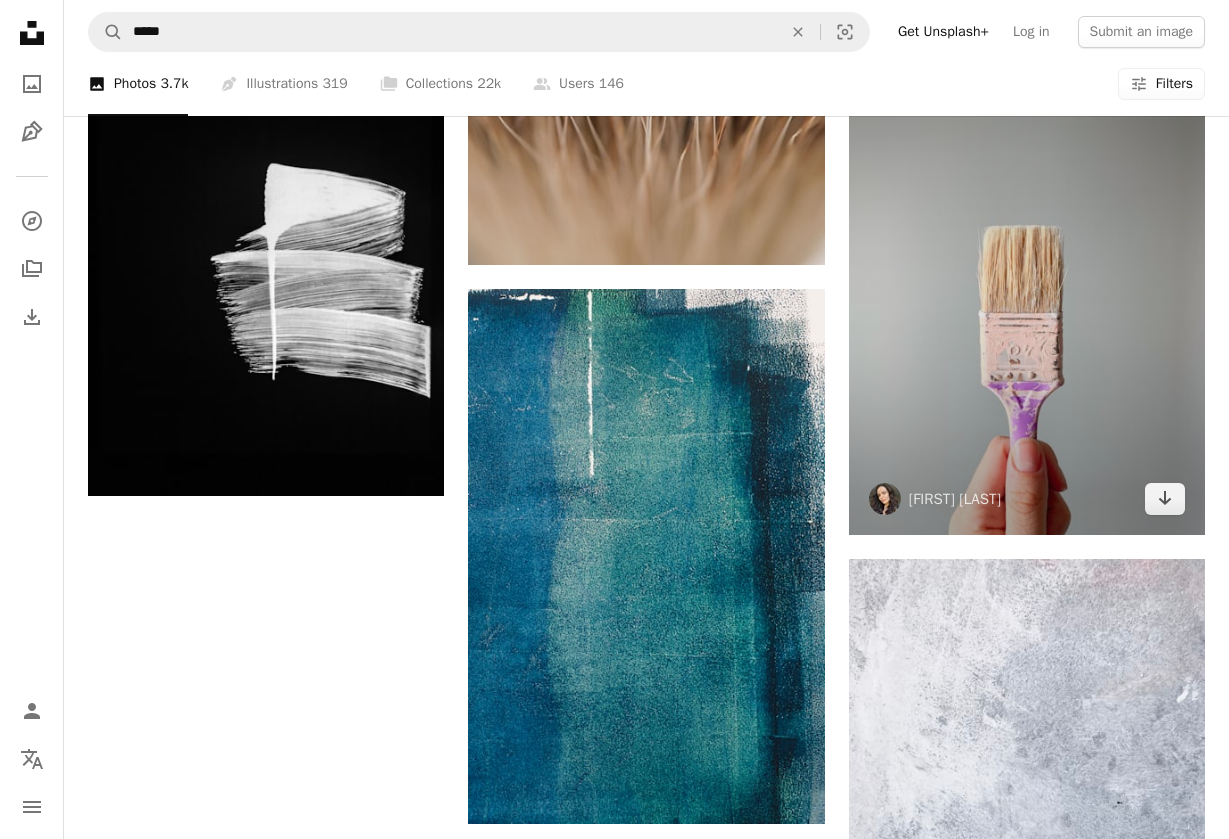click at bounding box center [1027, 297] 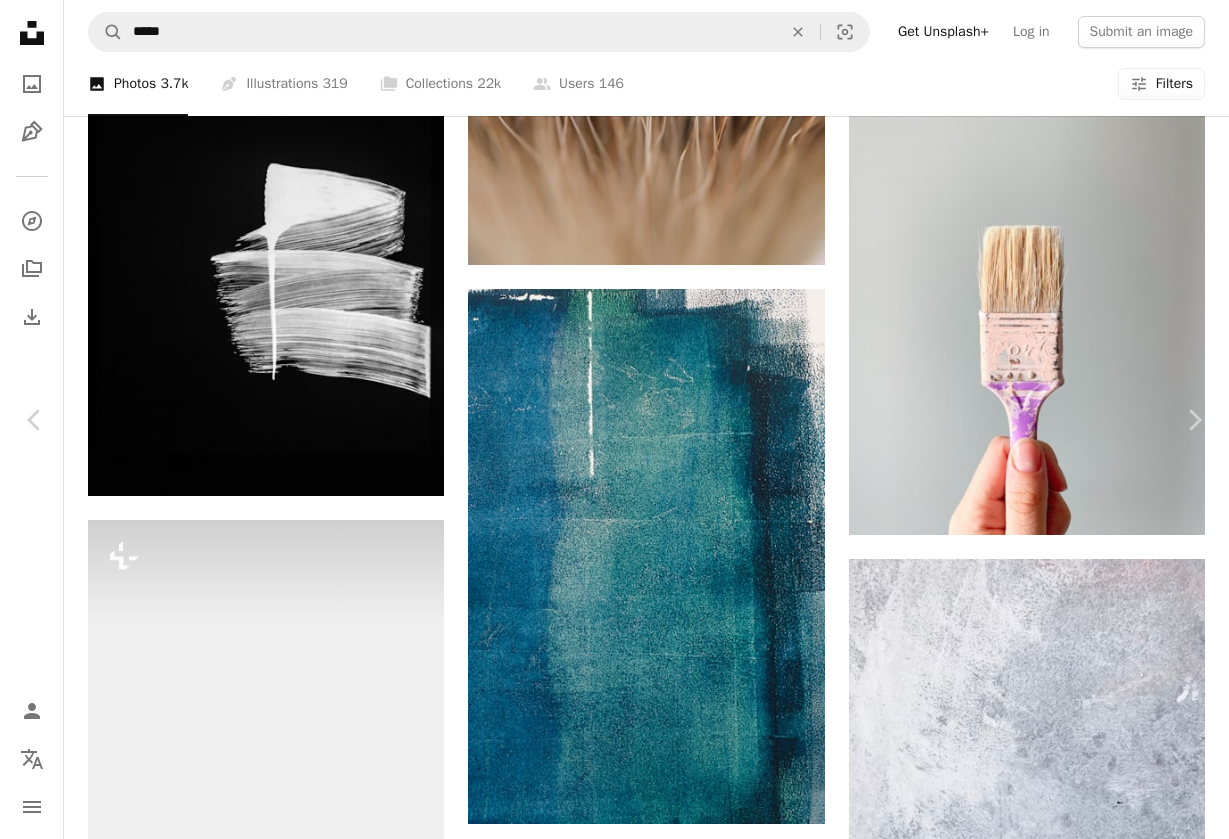 scroll, scrollTop: 7832, scrollLeft: 0, axis: vertical 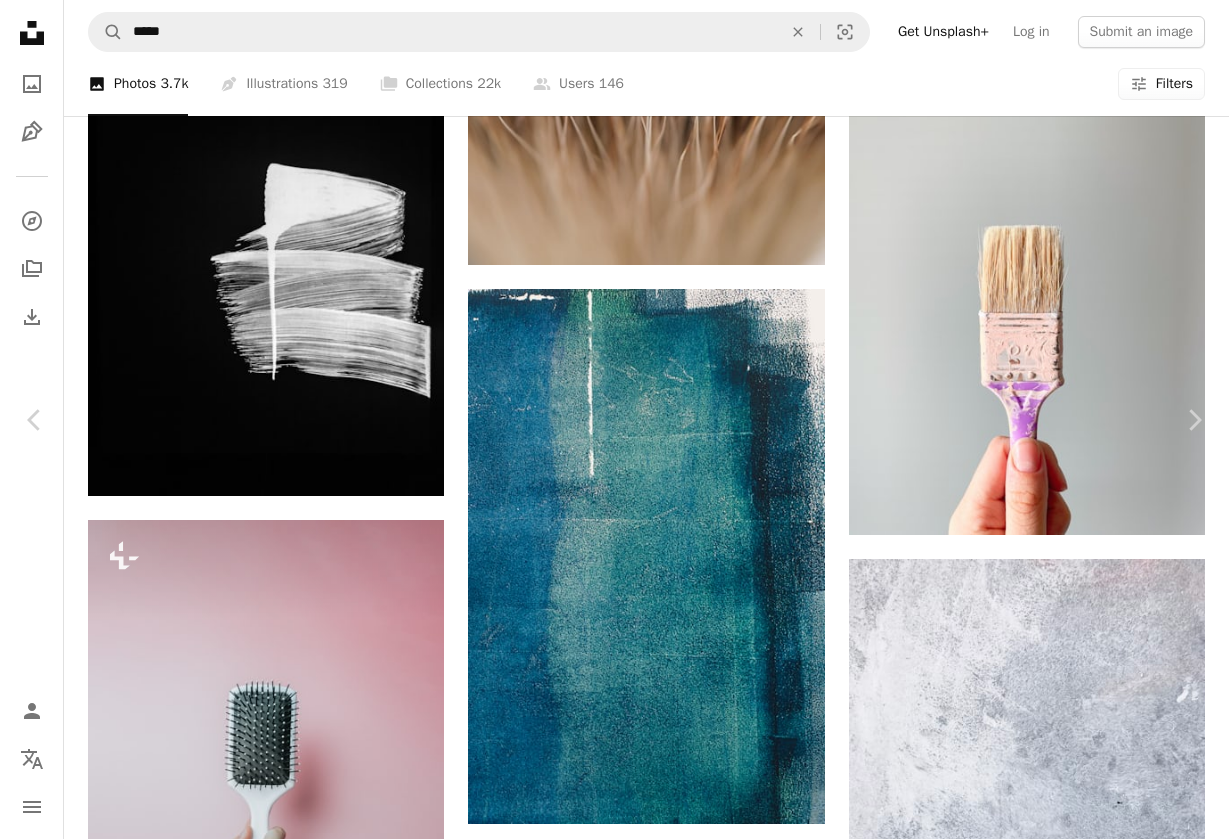 click on "An X shape Chevron left Chevron right Elena Kiryakova elenakiryakova A heart A plus sign Edit image Plus sign for Unsplash+ Download free Chevron down Zoom in Views 553,262 Downloads 7,000 A forward-right arrow Share Info icon Info More Actions A map marker [CITY], [COUNTRY] Calendar outlined Published on August 24, 2021 Camera Apple, iPhone 11 Pro Safety Free to use under the Unsplash License painting paint painter brush artistic art design artists artist painting art brush human brown tool [COUNTRY] toothbrush [CITY] Free stock photos Browse premium related images on iStock | Save 20% with code UNSPLASH20 View more on iStock ↗ Related images A heart A plus sign Glen Carrie Available for hire A checkmark inside of a circle Arrow pointing down Plus sign for Unsplash+ A heart A plus sign A. C. For Unsplash+ A lock Download A heart A plus sign Pawel Czerwinski Arrow pointing down A heart A plus sign ZUZANA Arrow pointing down A heart A plus sign Colin redwood Arrow pointing down Plus sign for Unsplash+" at bounding box center [614, 5421] 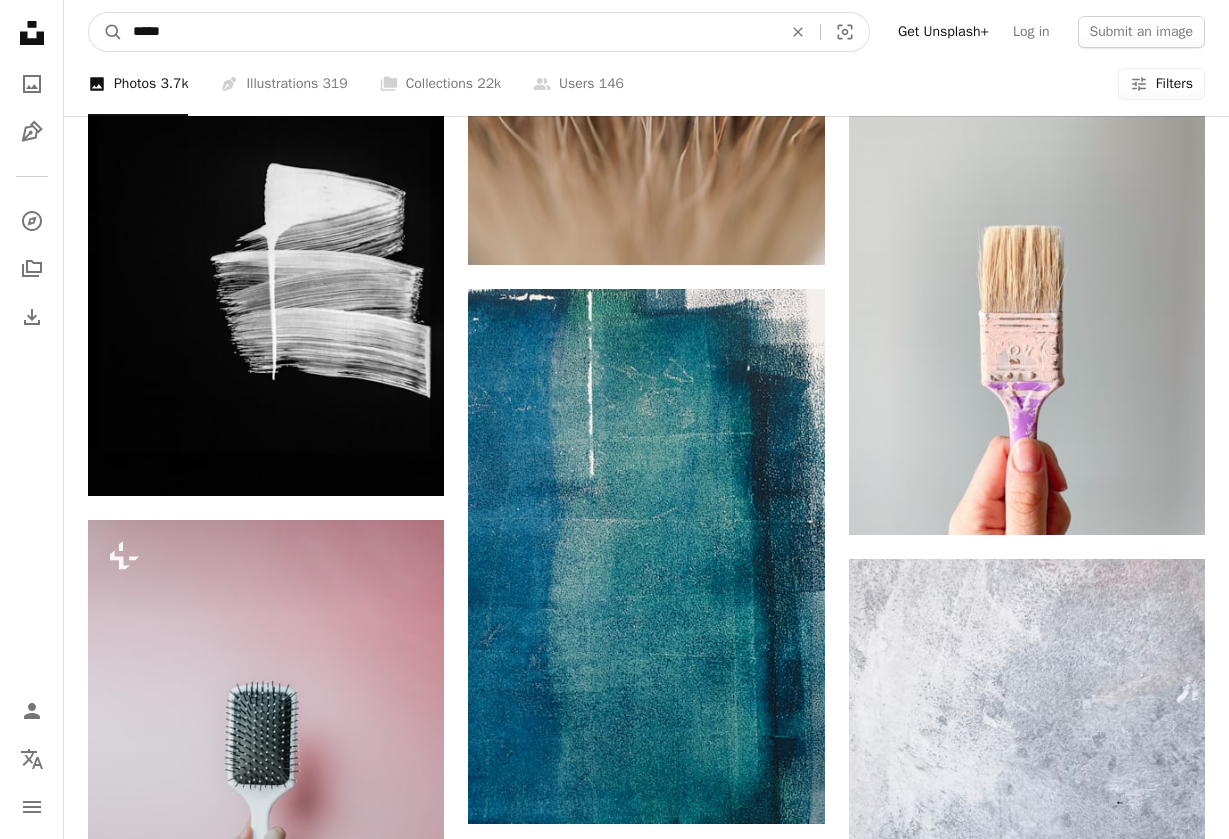 click on "*****" at bounding box center [449, 32] 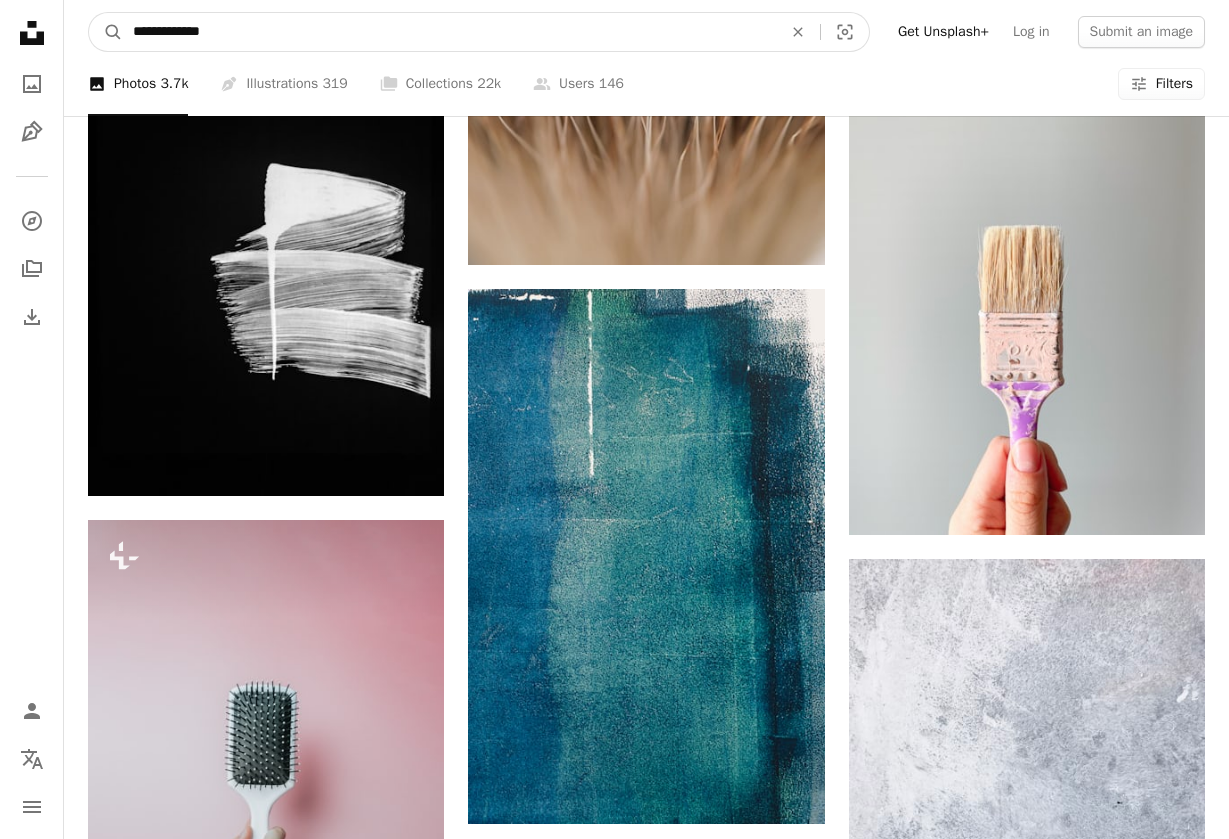 type on "**********" 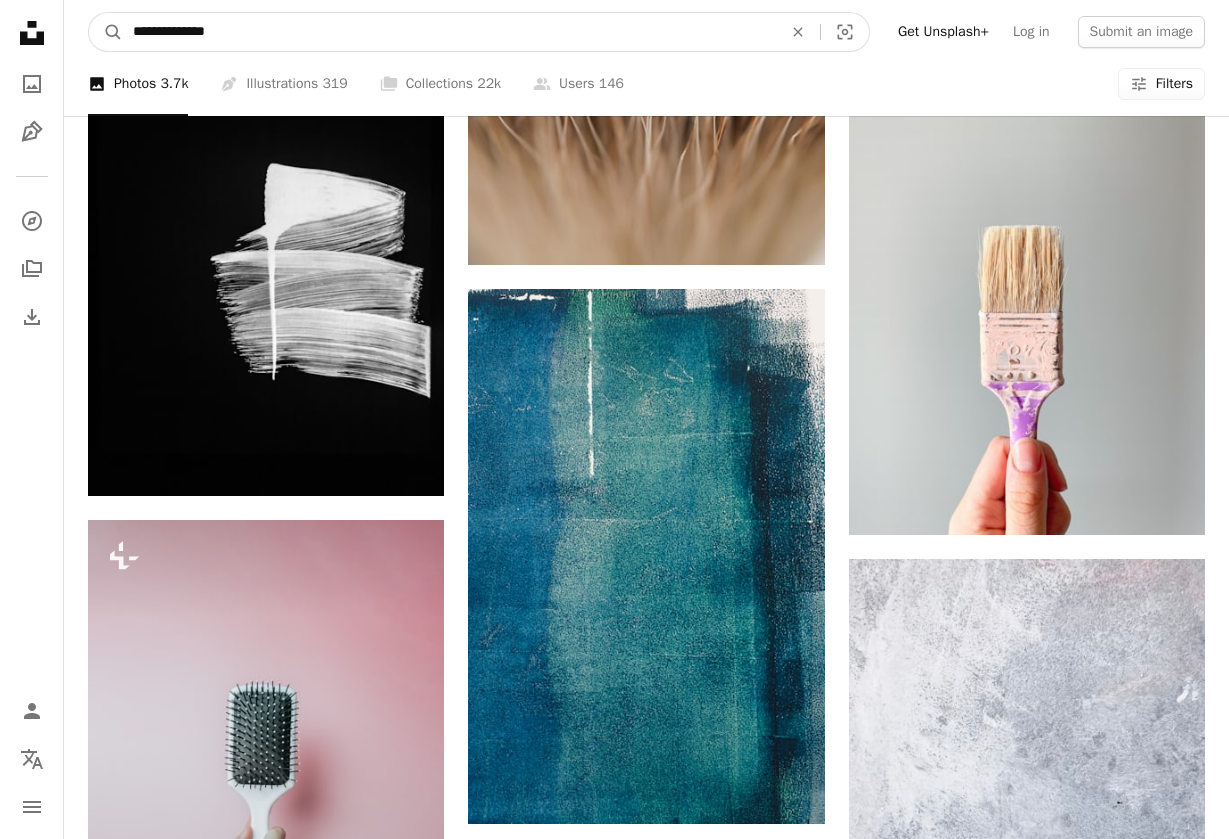 click on "A magnifying glass" at bounding box center (106, 32) 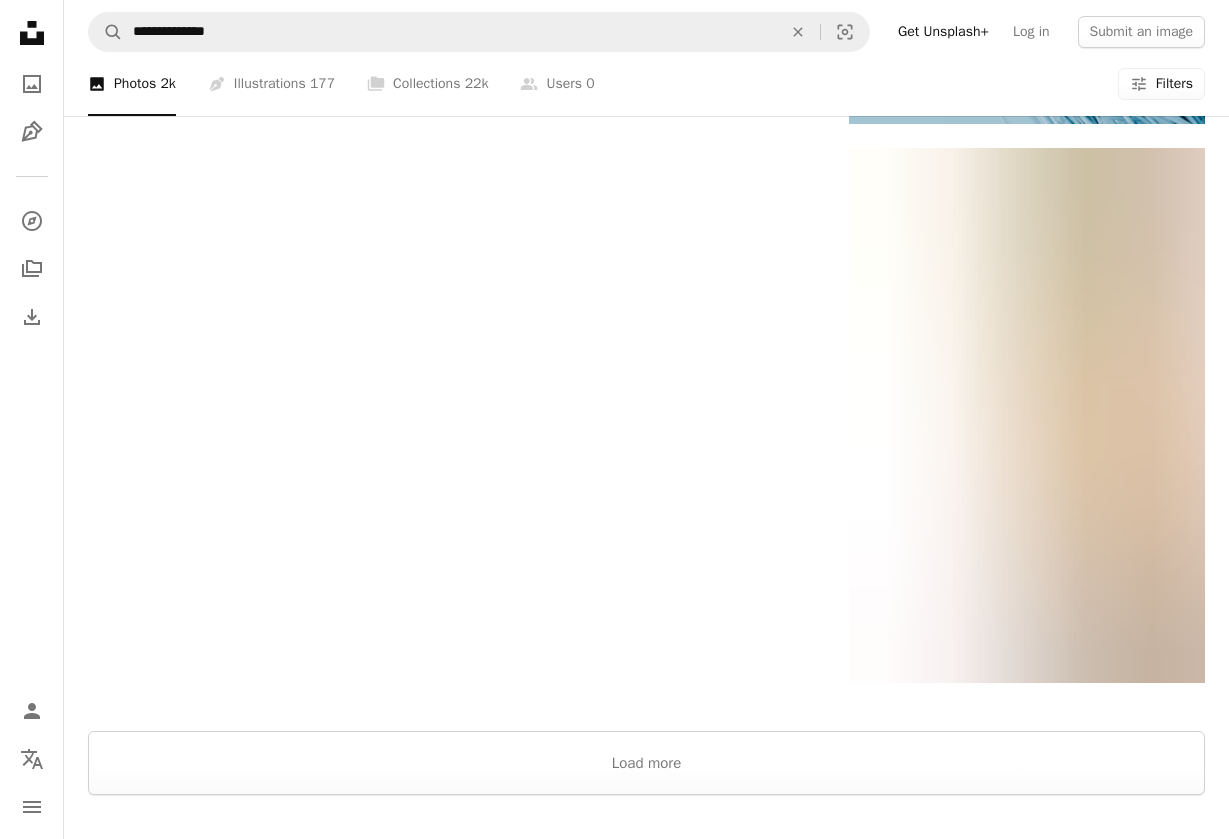 scroll, scrollTop: 3603, scrollLeft: 0, axis: vertical 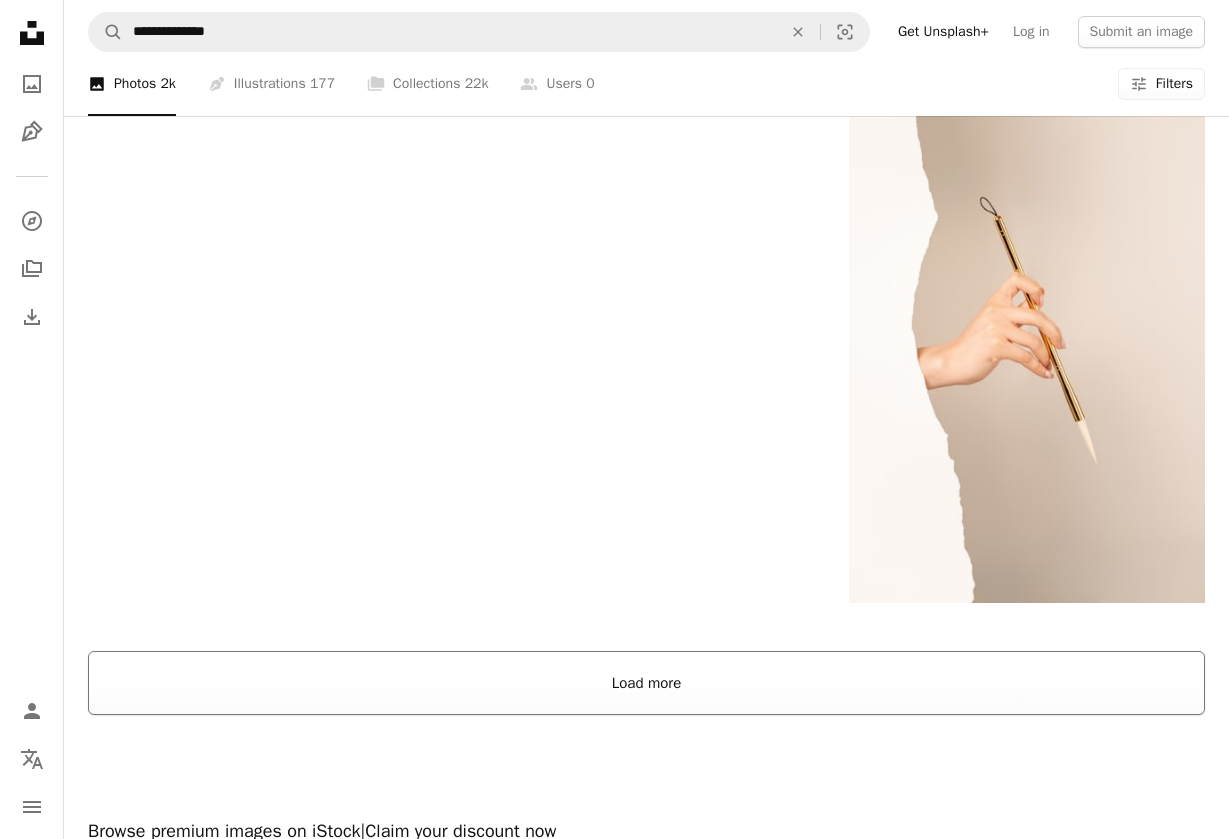 click on "Load more" at bounding box center [646, 683] 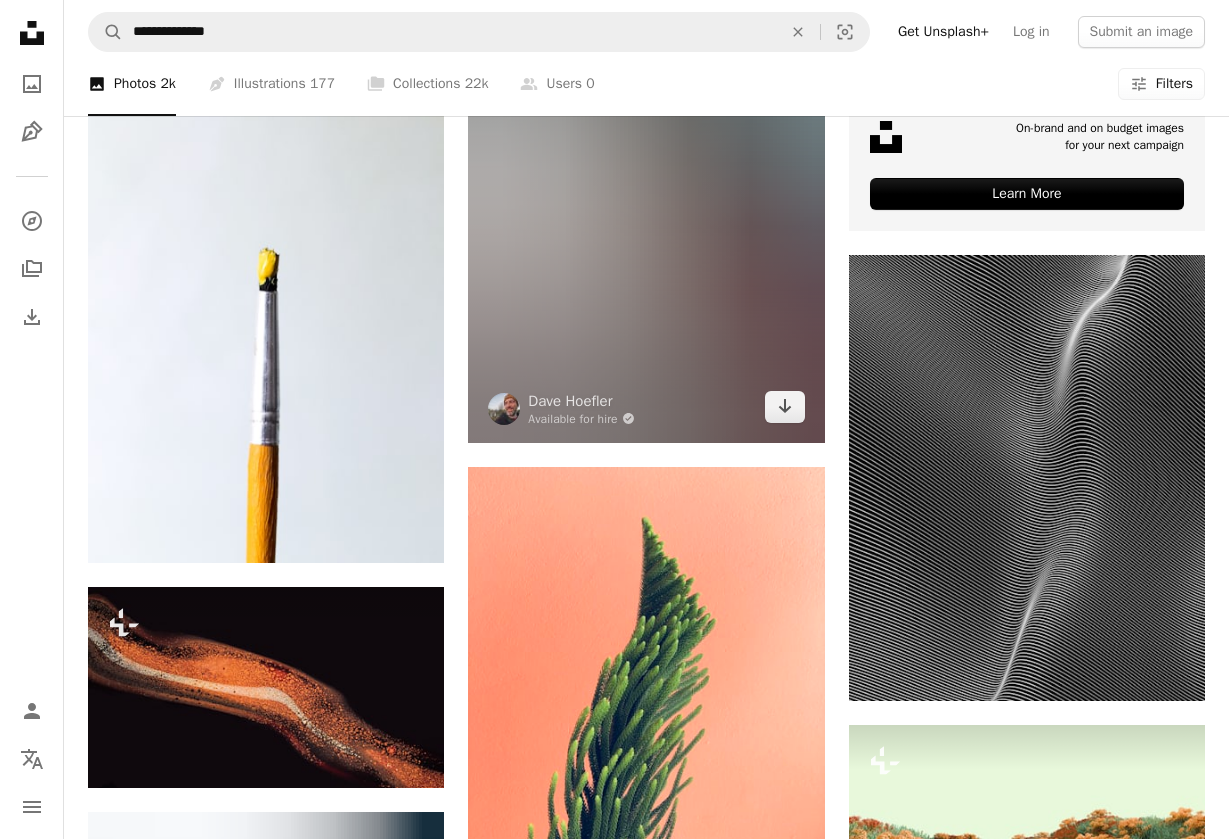 scroll, scrollTop: 9805, scrollLeft: 0, axis: vertical 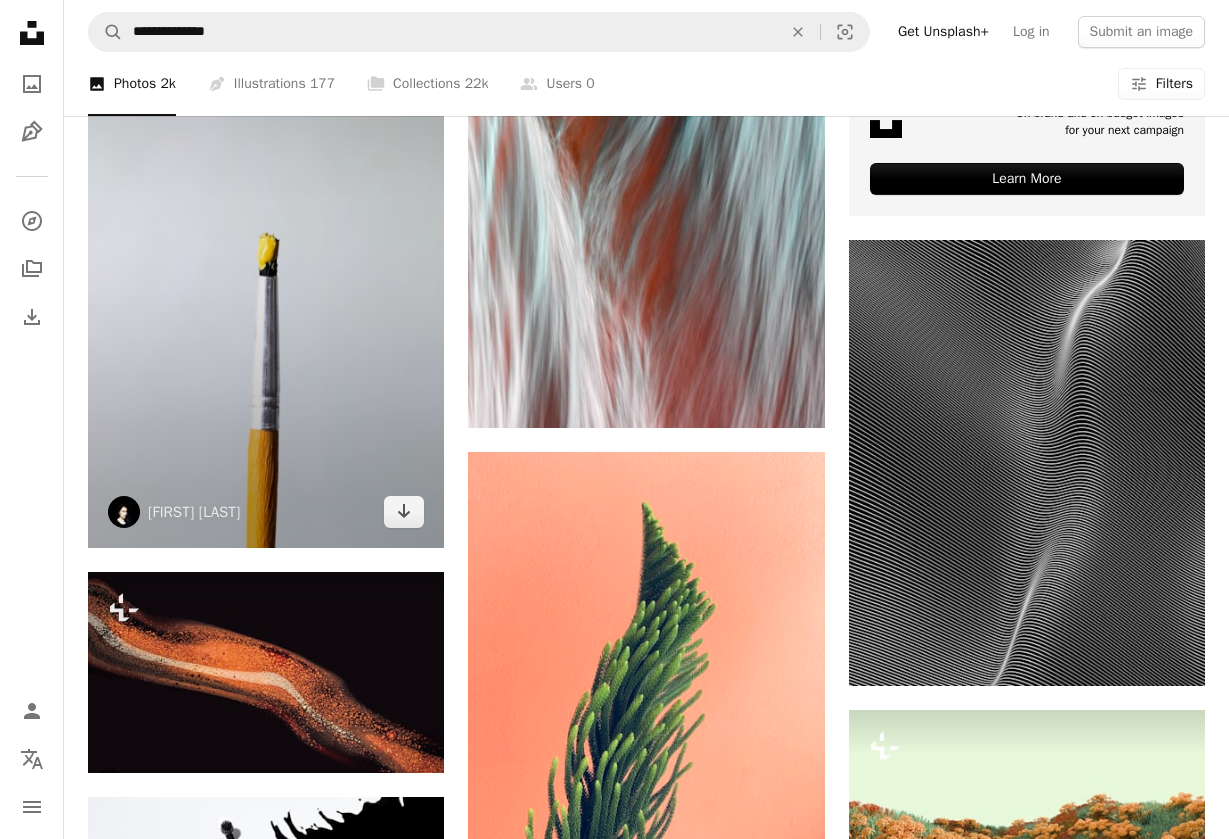 click at bounding box center (266, 230) 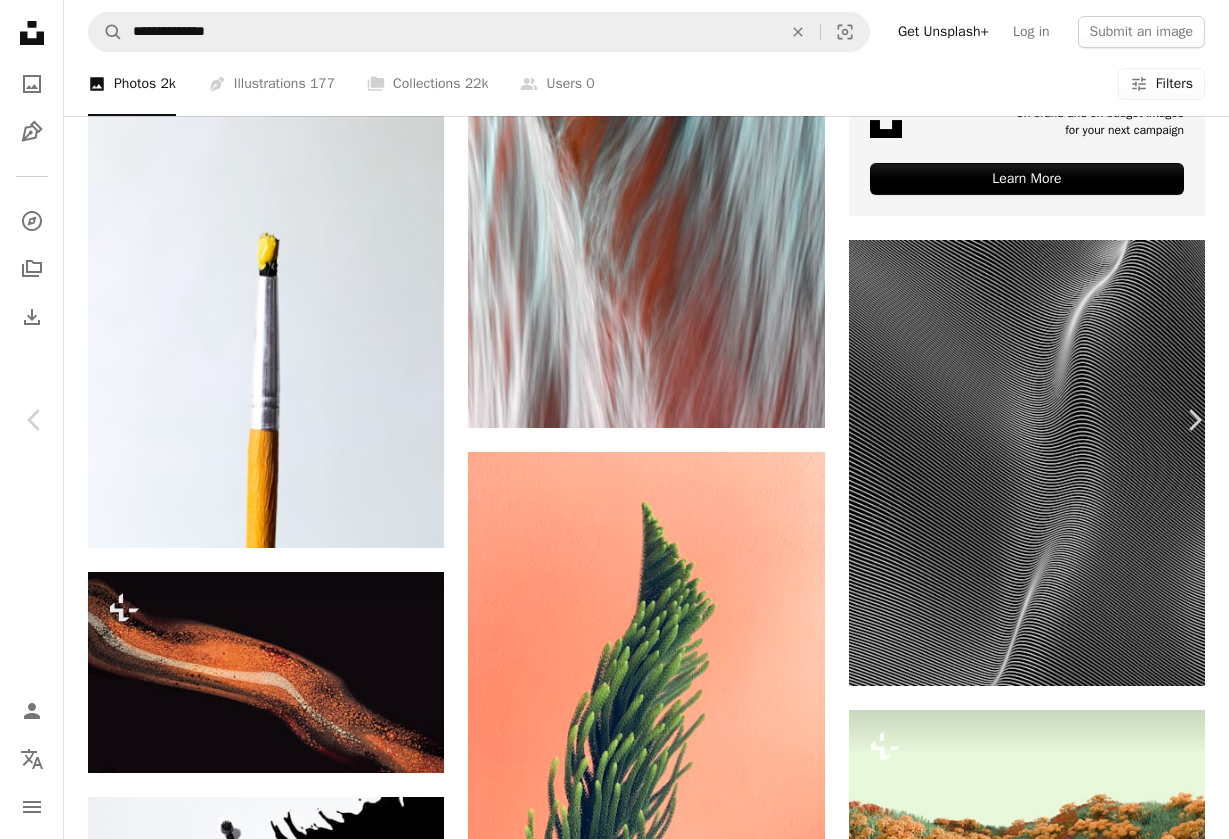 scroll, scrollTop: 2081, scrollLeft: 0, axis: vertical 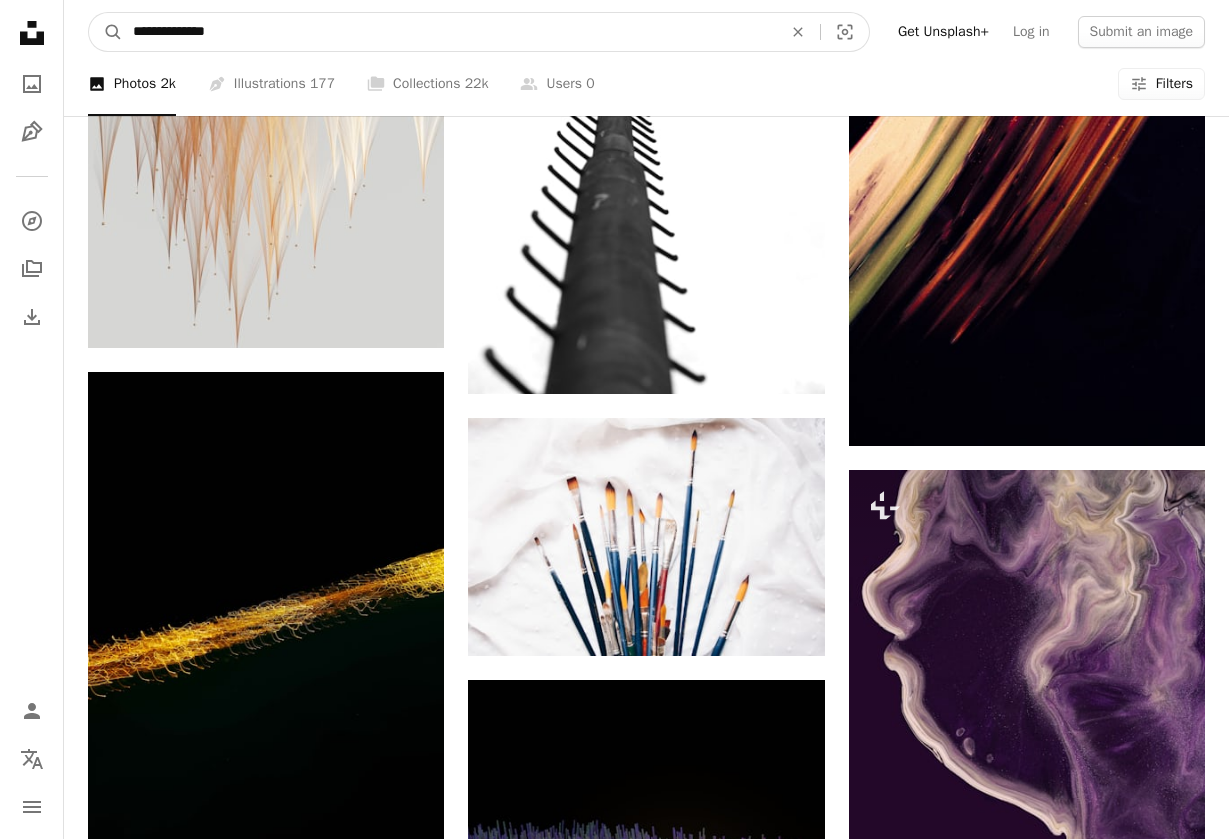 click on "**********" at bounding box center (449, 32) 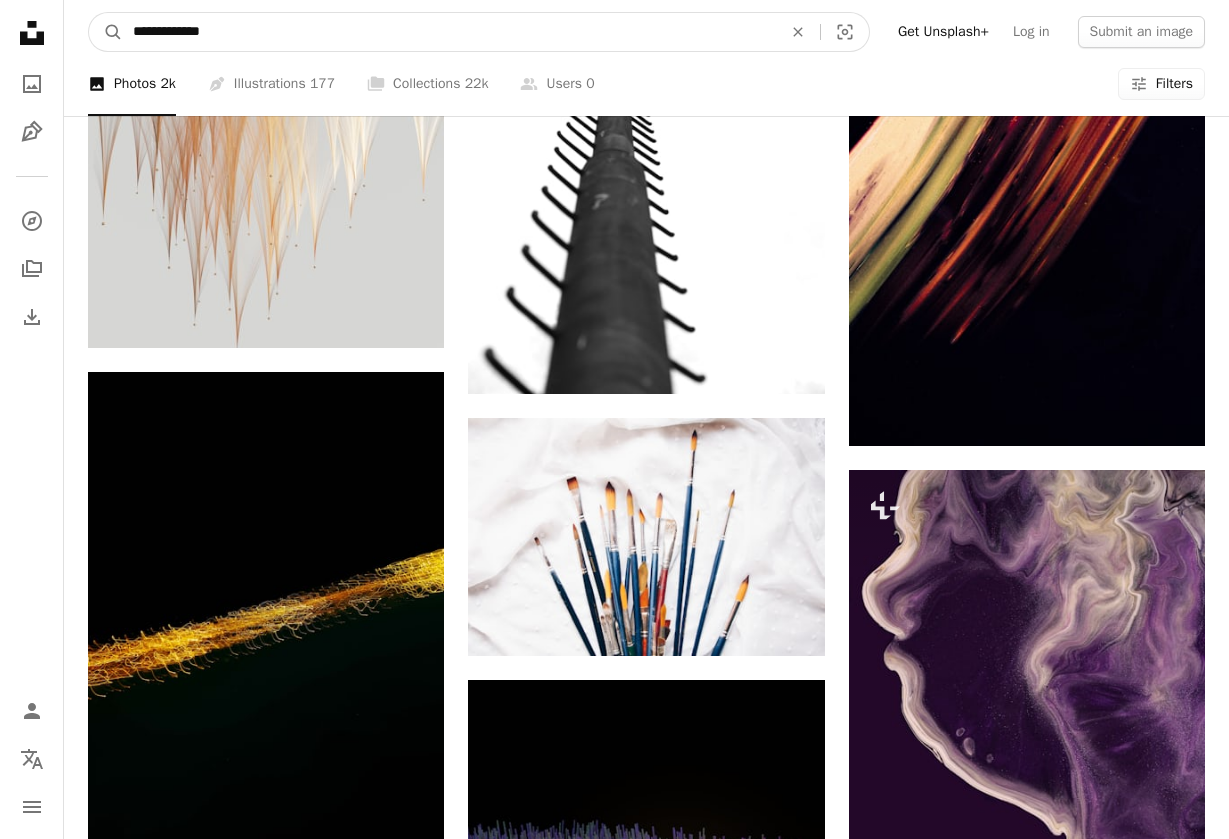 type on "**********" 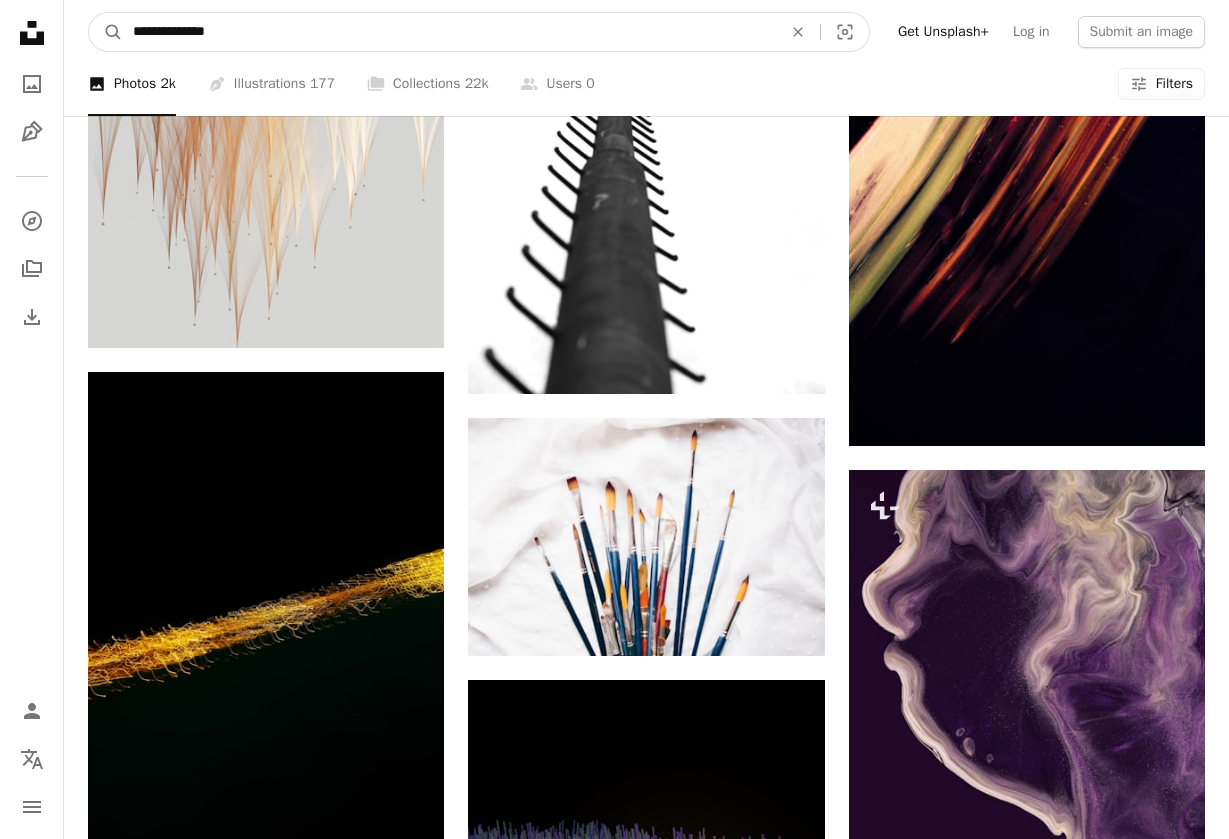 click on "A magnifying glass" at bounding box center (106, 32) 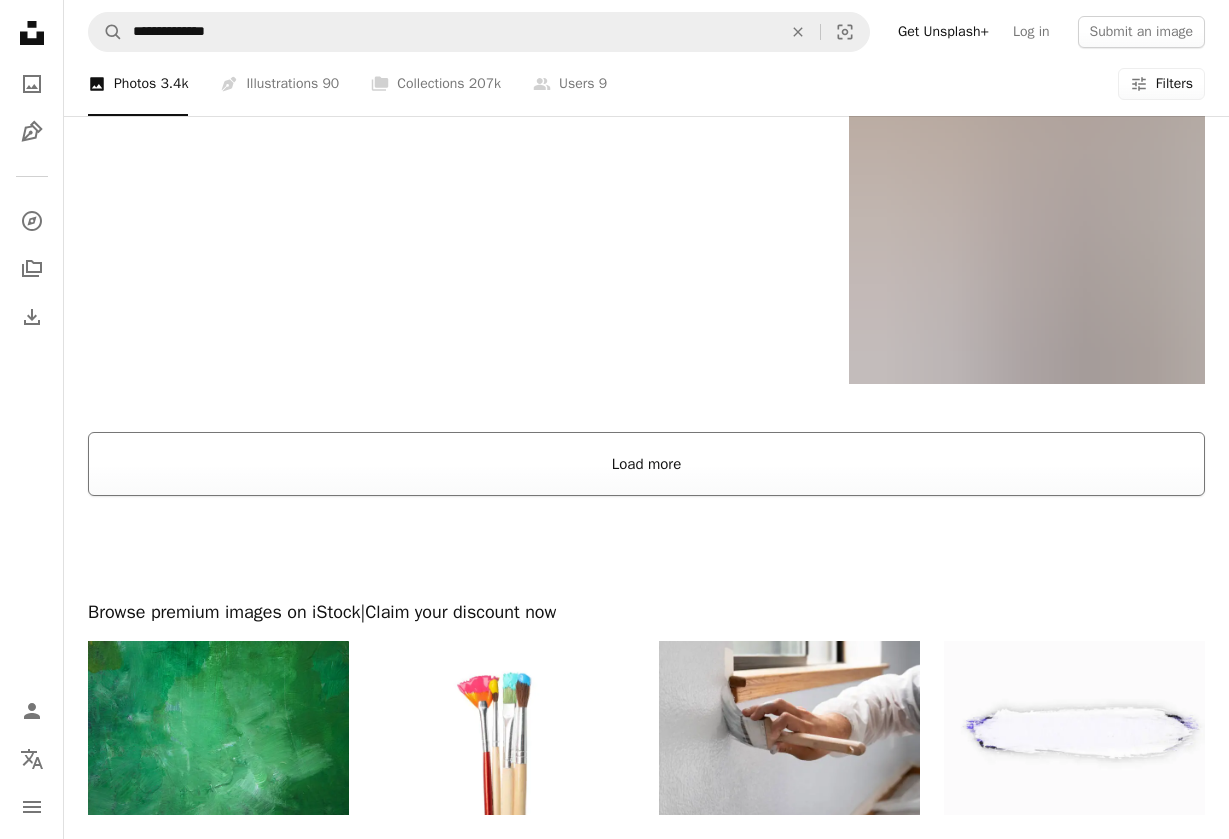 scroll, scrollTop: 3467, scrollLeft: 0, axis: vertical 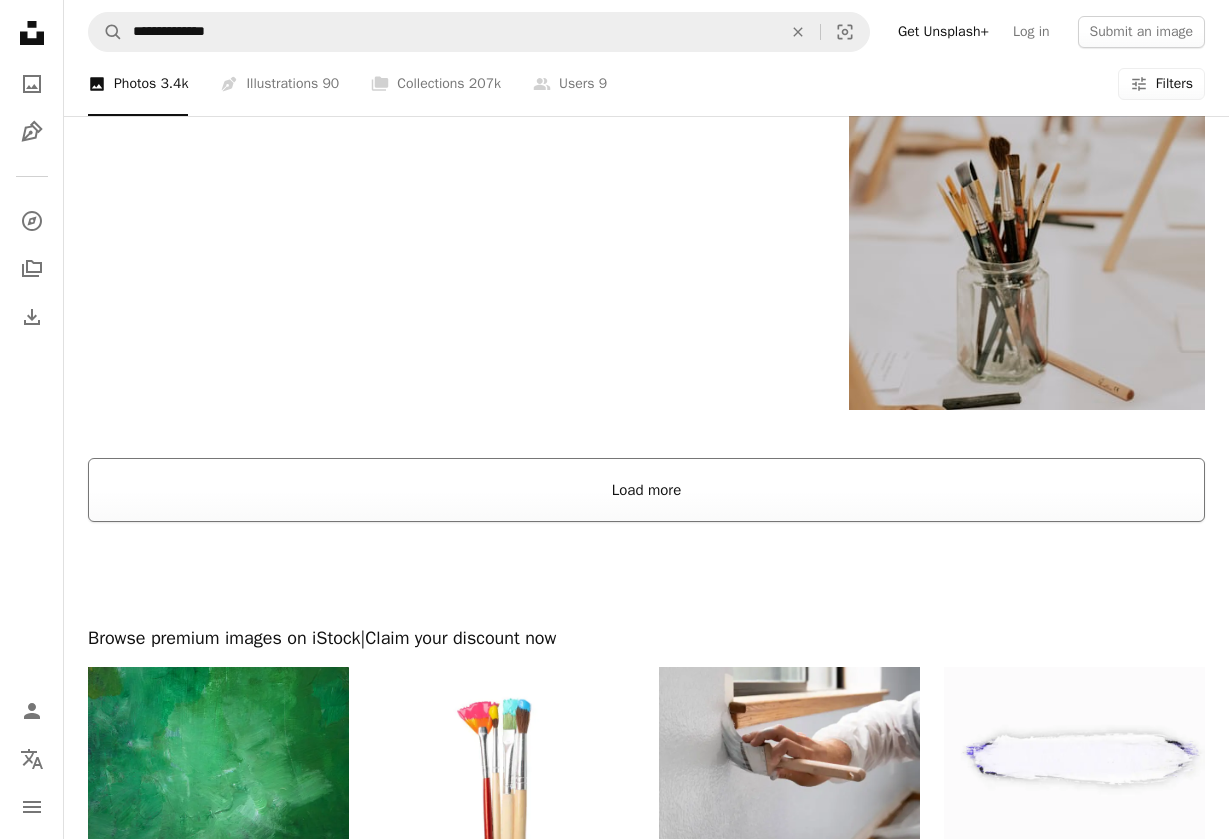 click on "Load more" at bounding box center (646, 490) 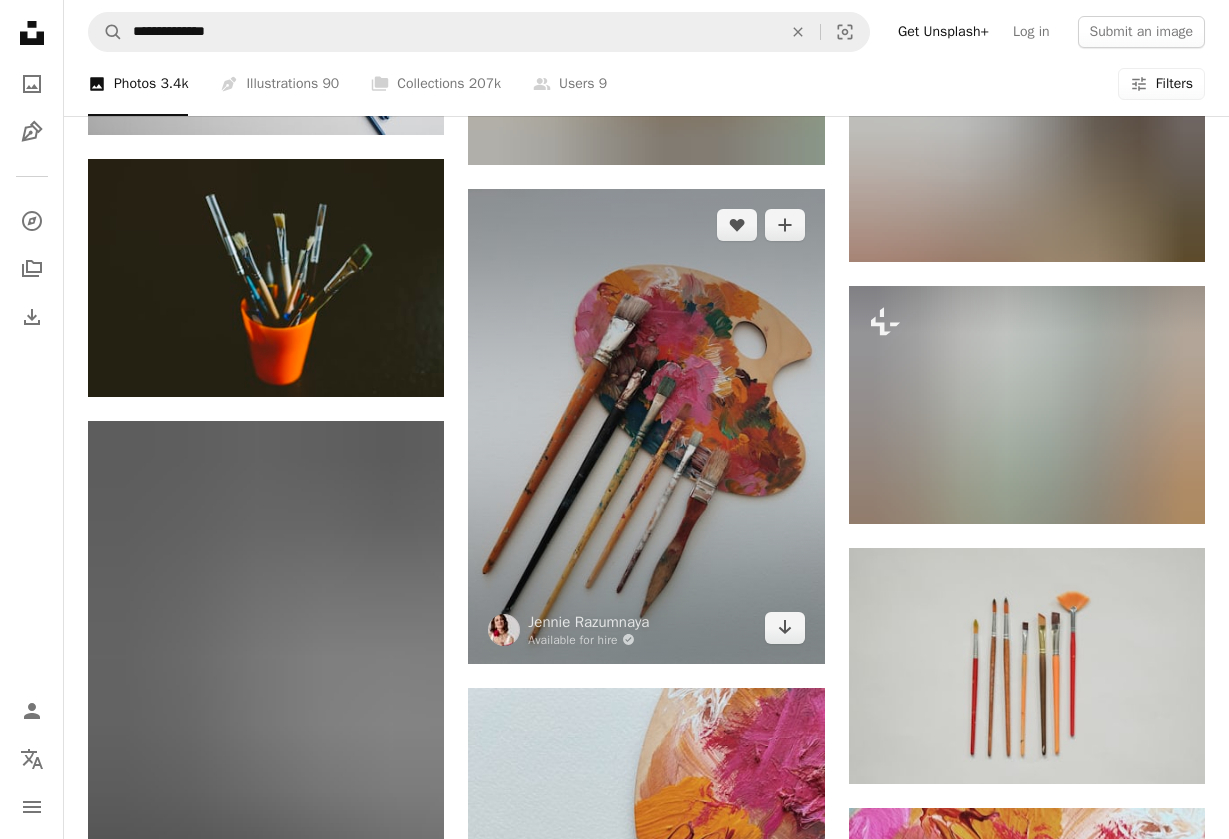 scroll, scrollTop: 15284, scrollLeft: 0, axis: vertical 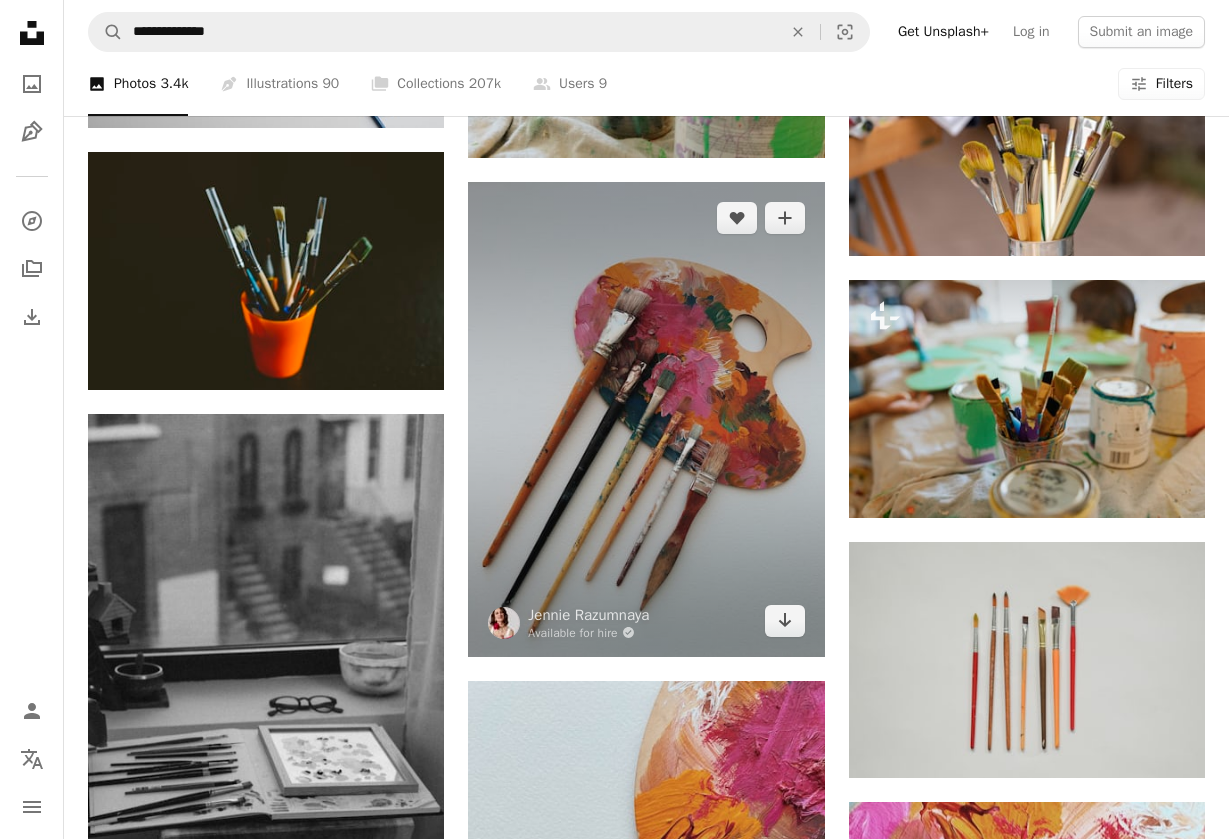 click at bounding box center (646, 419) 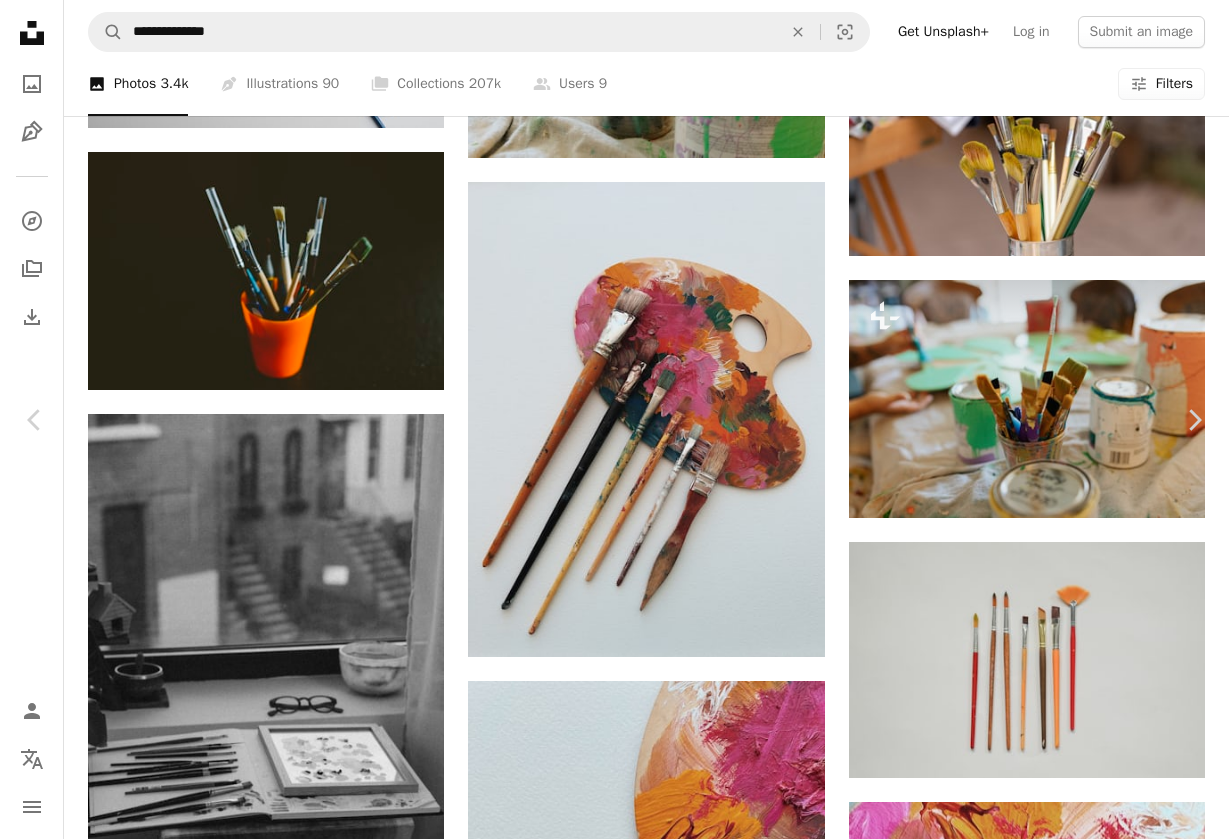 scroll, scrollTop: 11181, scrollLeft: 0, axis: vertical 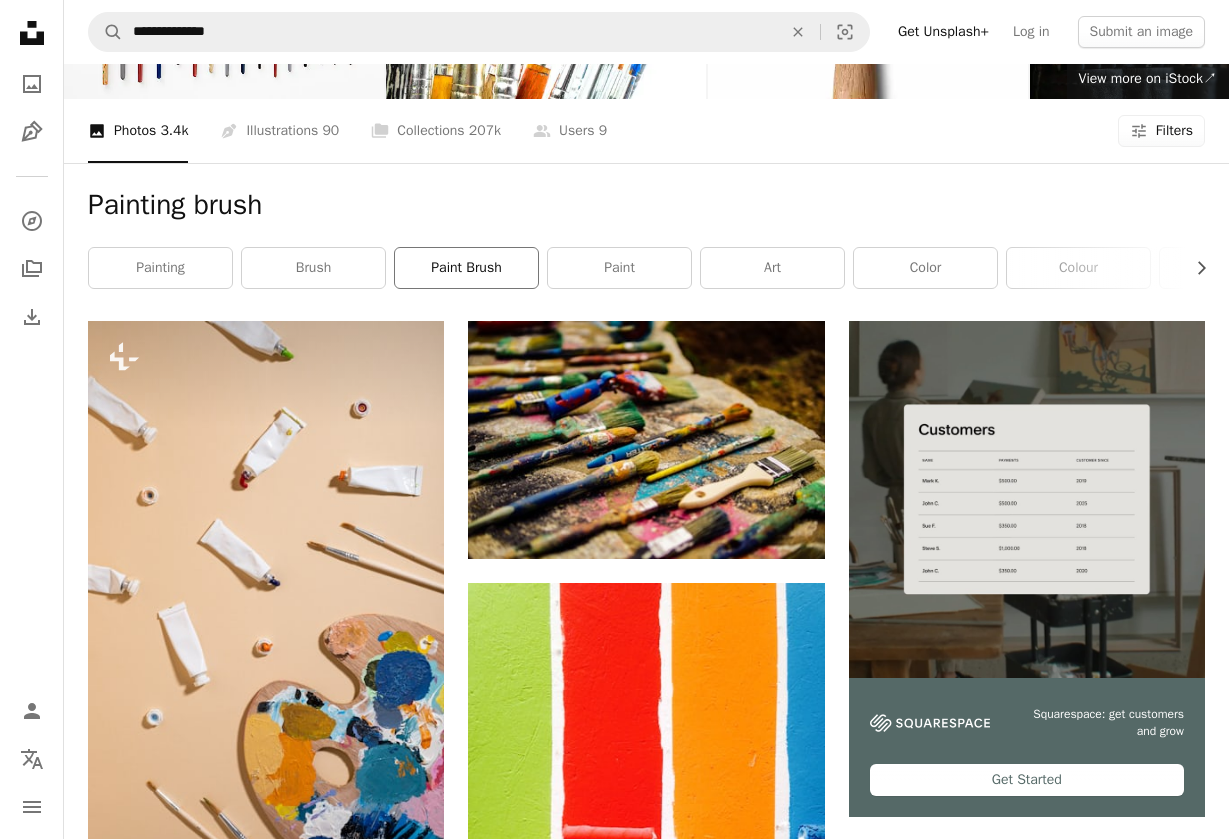 click on "paint brush" at bounding box center (466, 268) 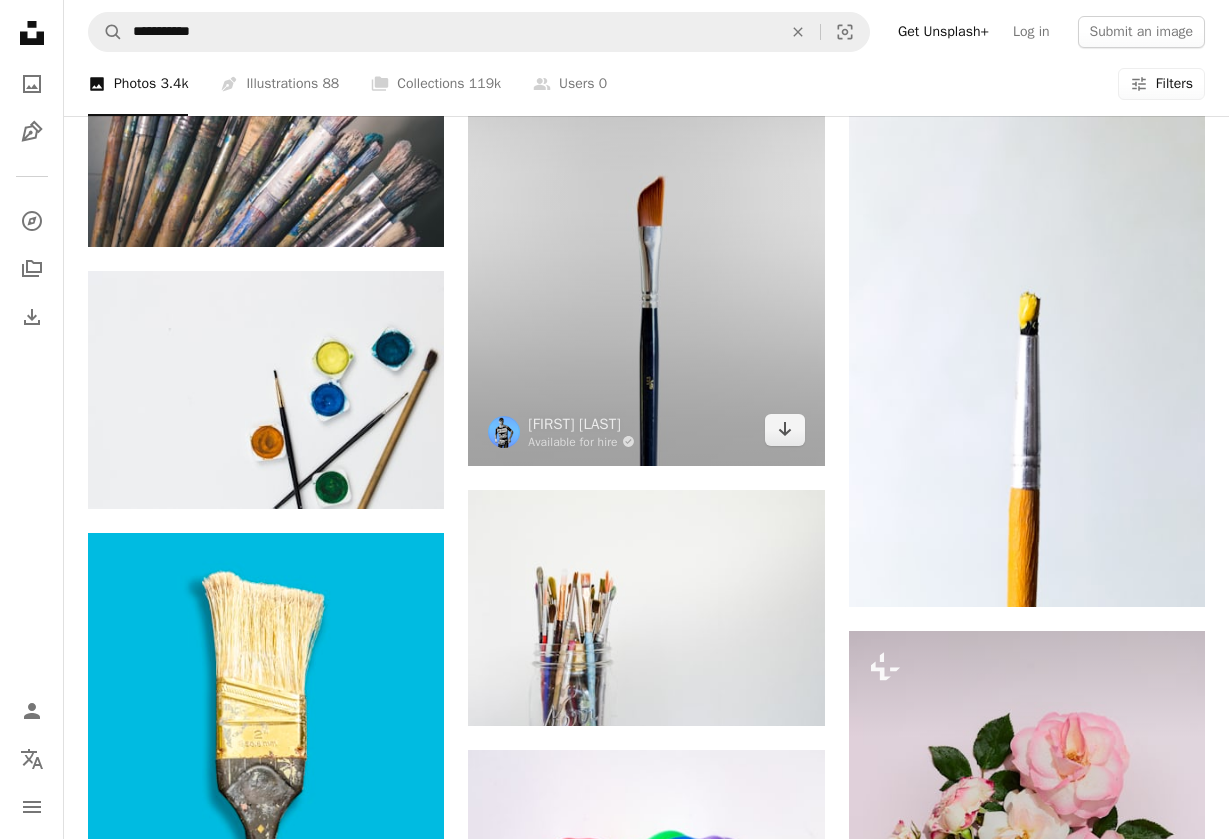 scroll, scrollTop: 1606, scrollLeft: 0, axis: vertical 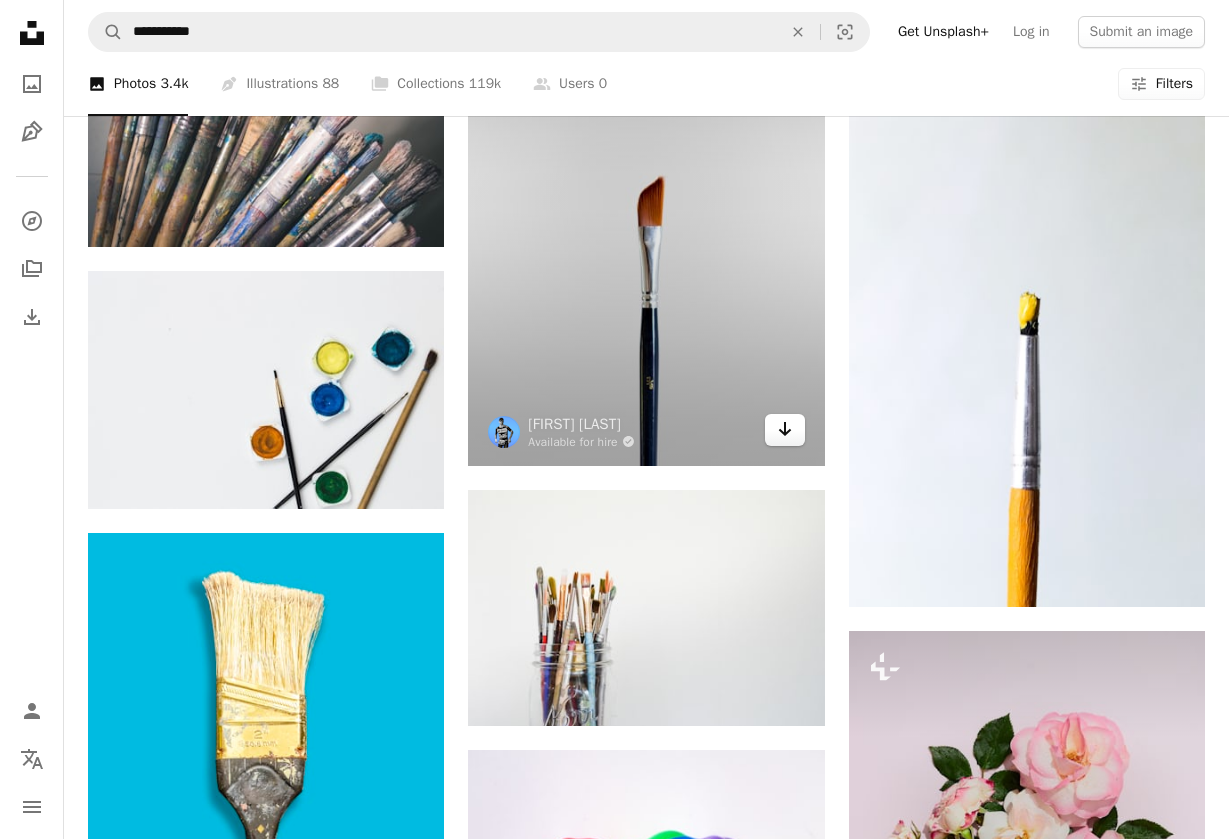 click on "Arrow pointing down" at bounding box center [785, 430] 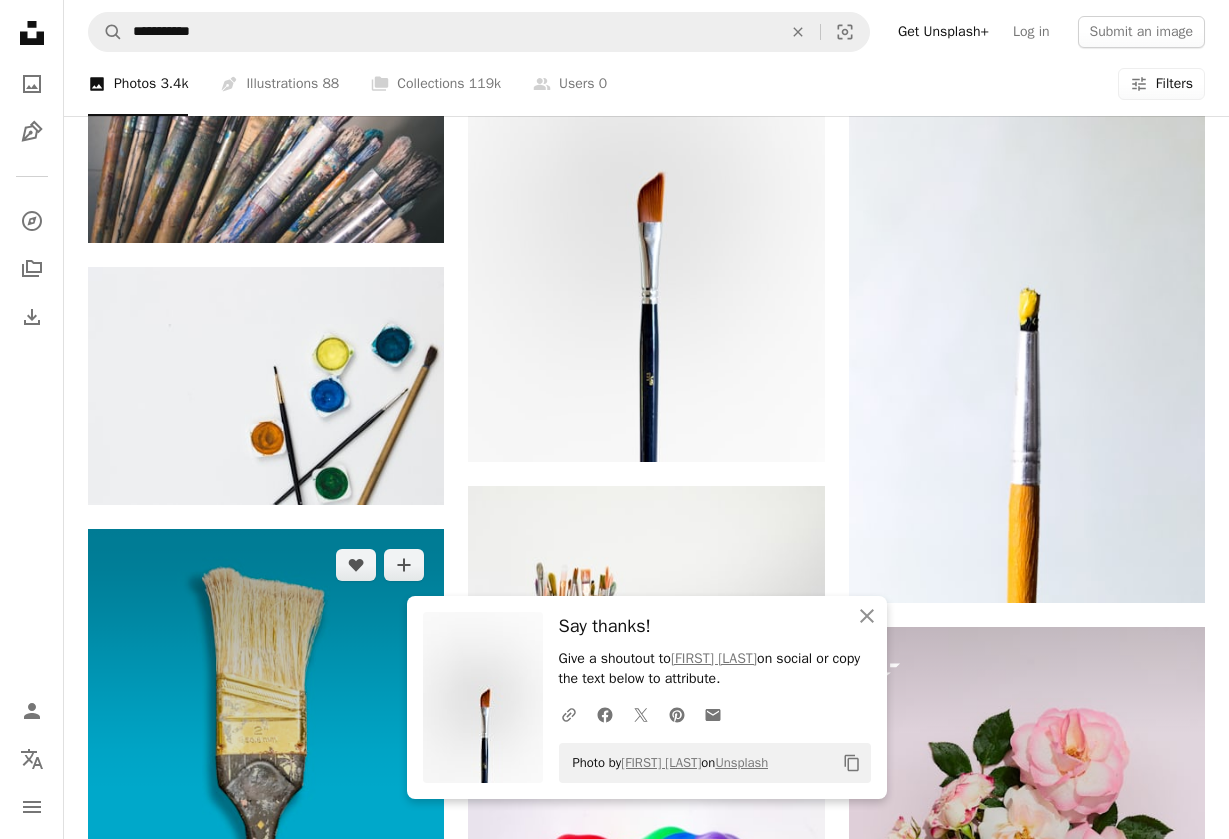 scroll, scrollTop: 1609, scrollLeft: 0, axis: vertical 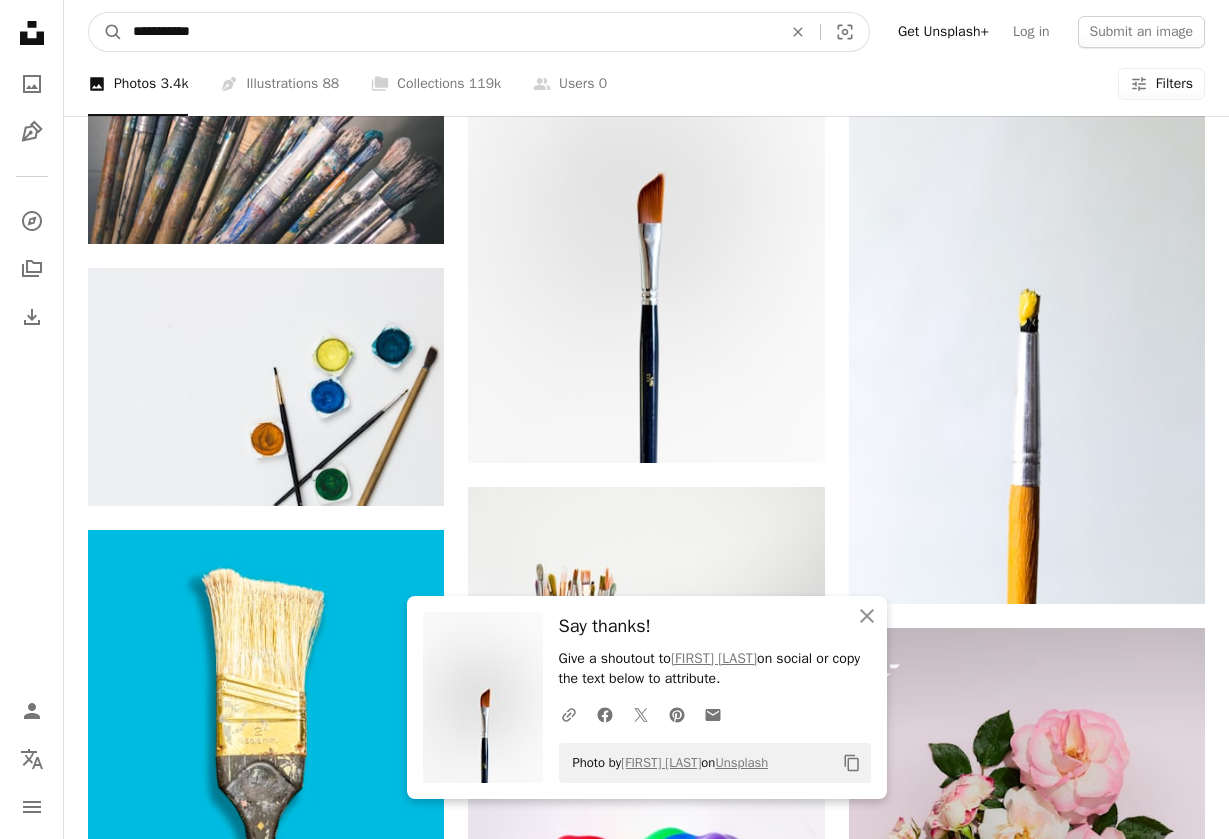 click on "**********" at bounding box center [449, 32] 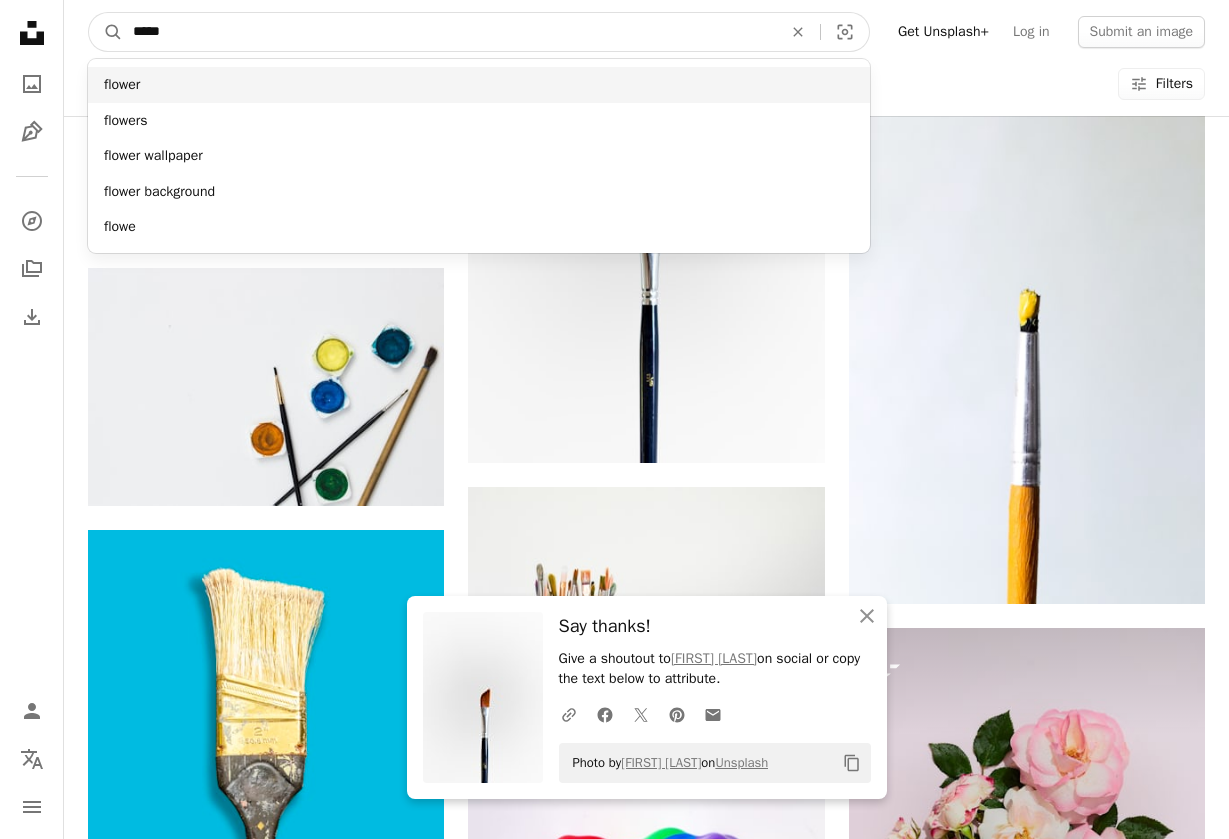 type on "*****" 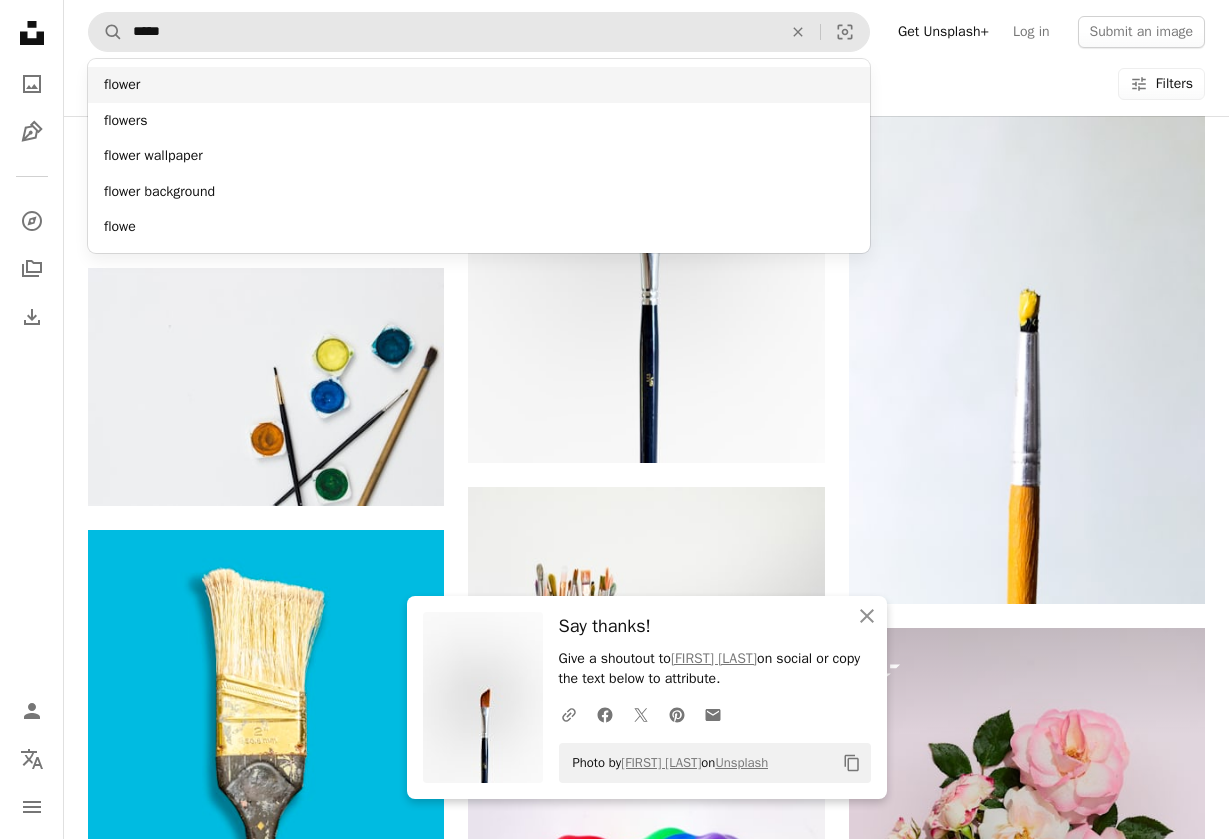 click on "flower" at bounding box center (479, 85) 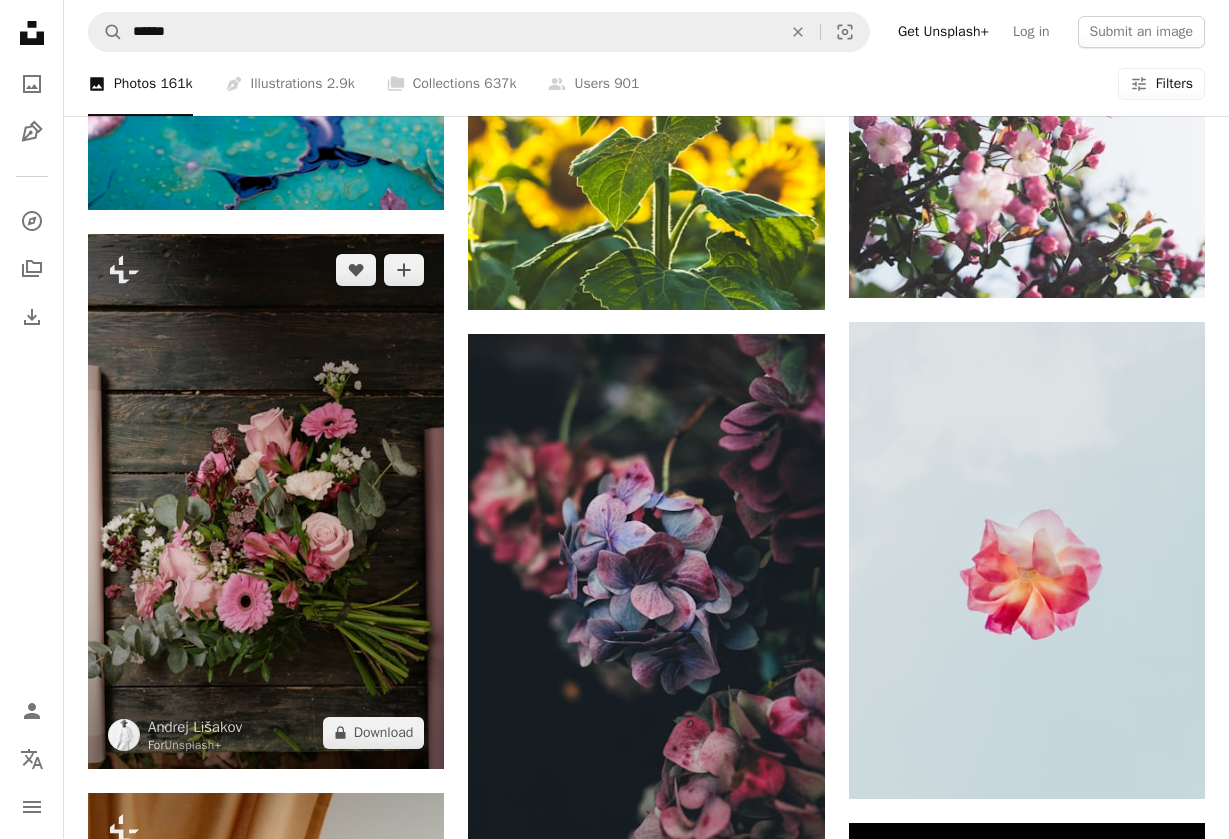 scroll, scrollTop: 2135, scrollLeft: 0, axis: vertical 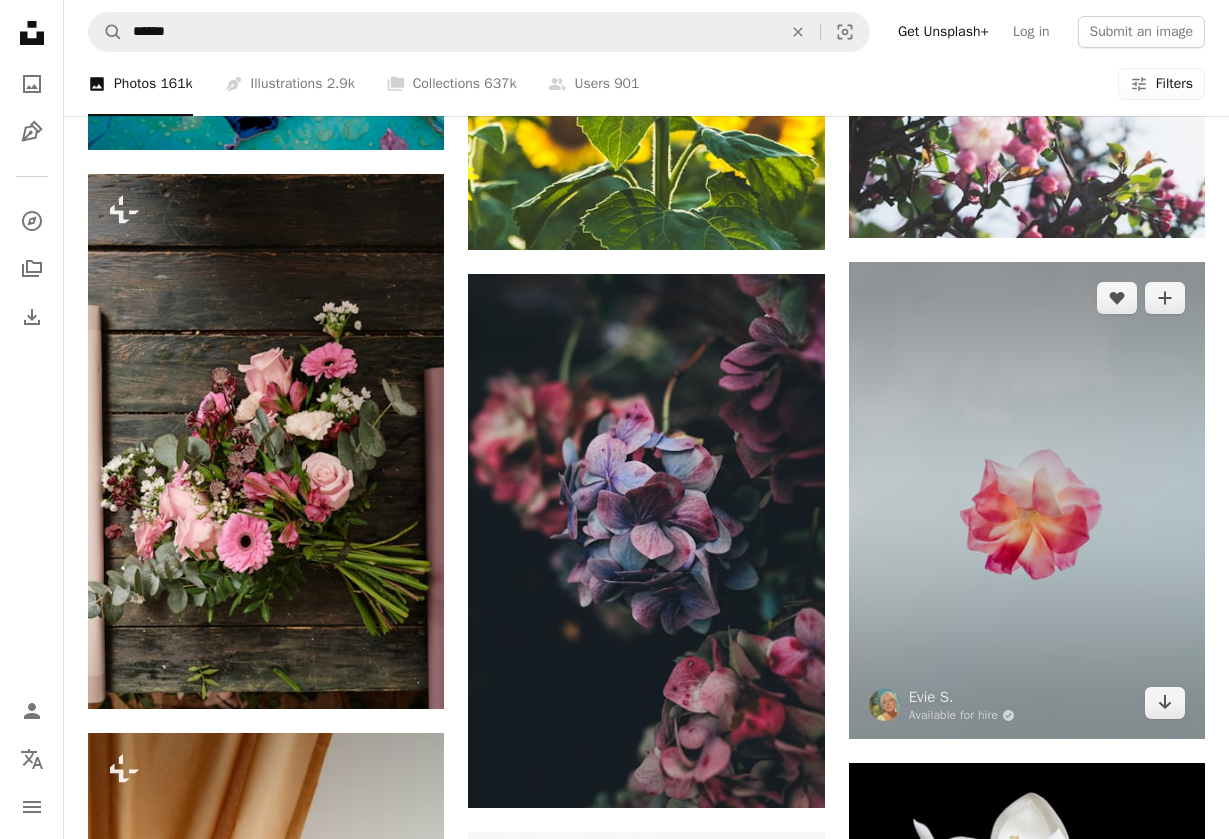 click at bounding box center [1027, 500] 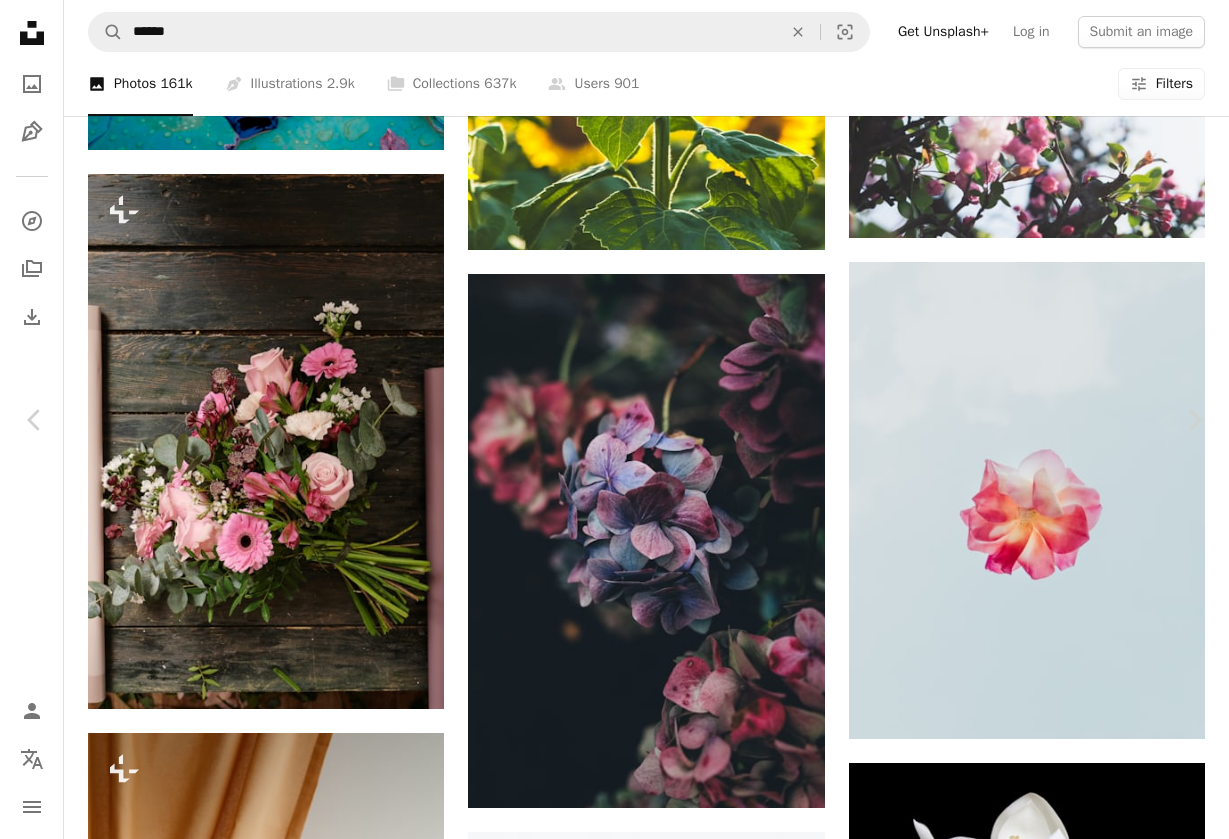 click on "Download free" at bounding box center (1045, 6173) 